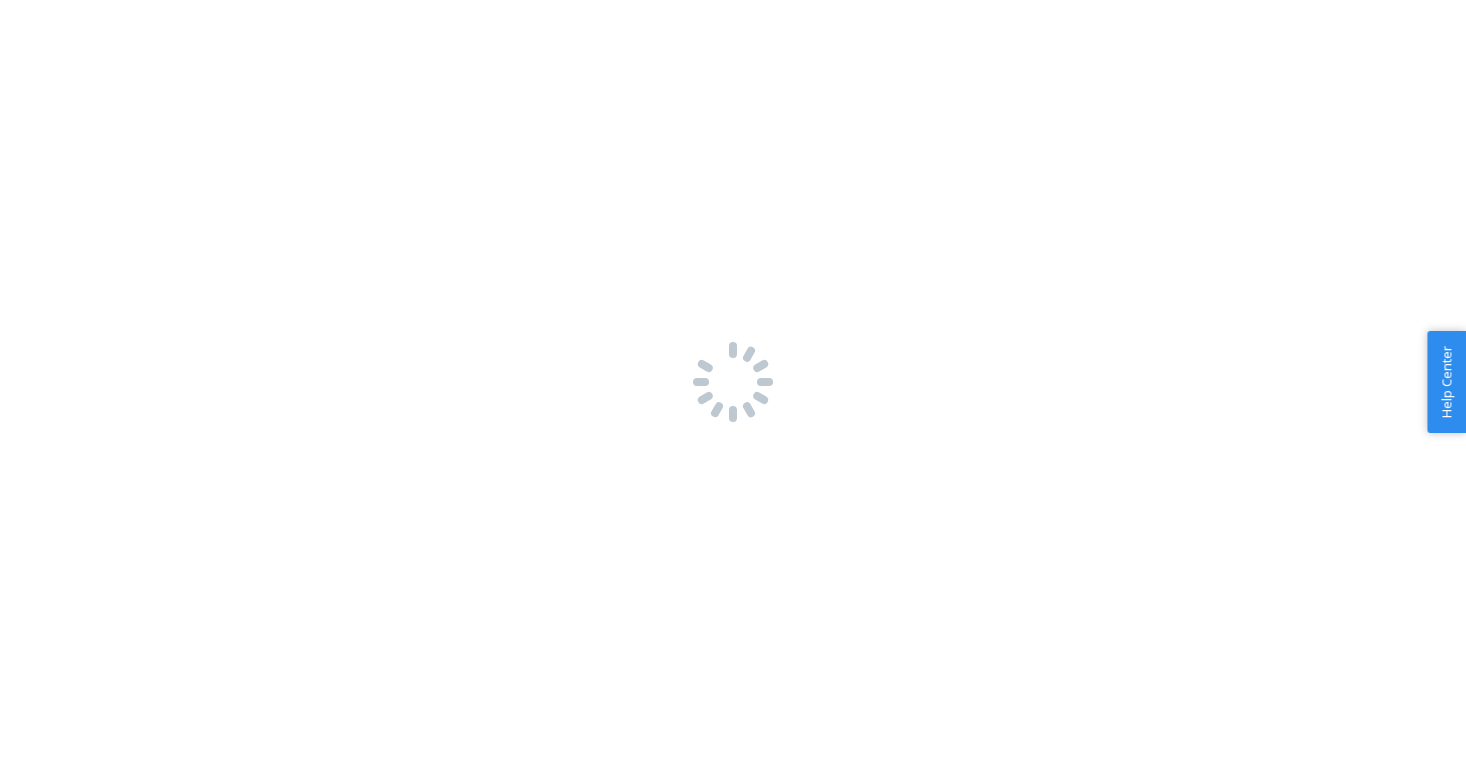 scroll, scrollTop: 0, scrollLeft: 0, axis: both 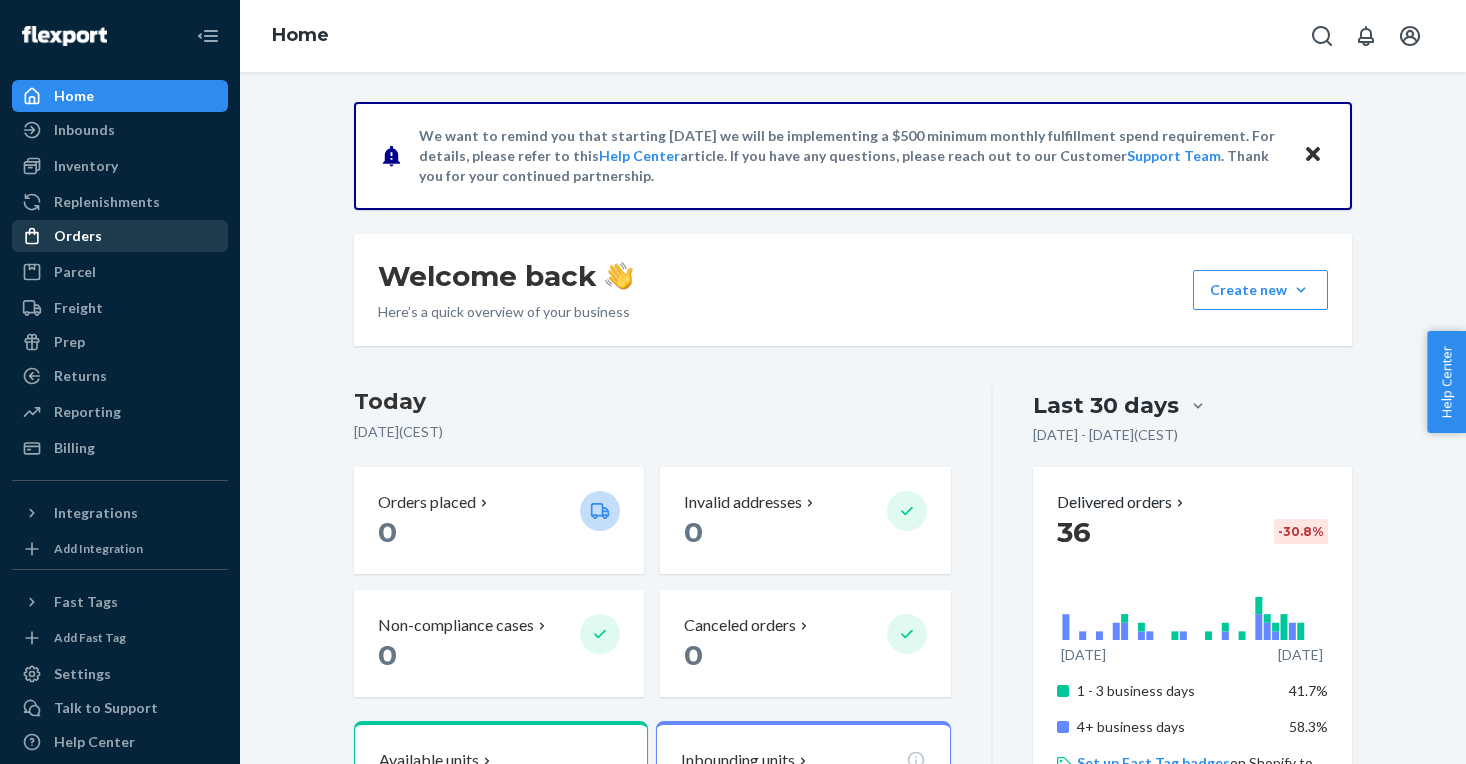 click on "Orders" at bounding box center [78, 236] 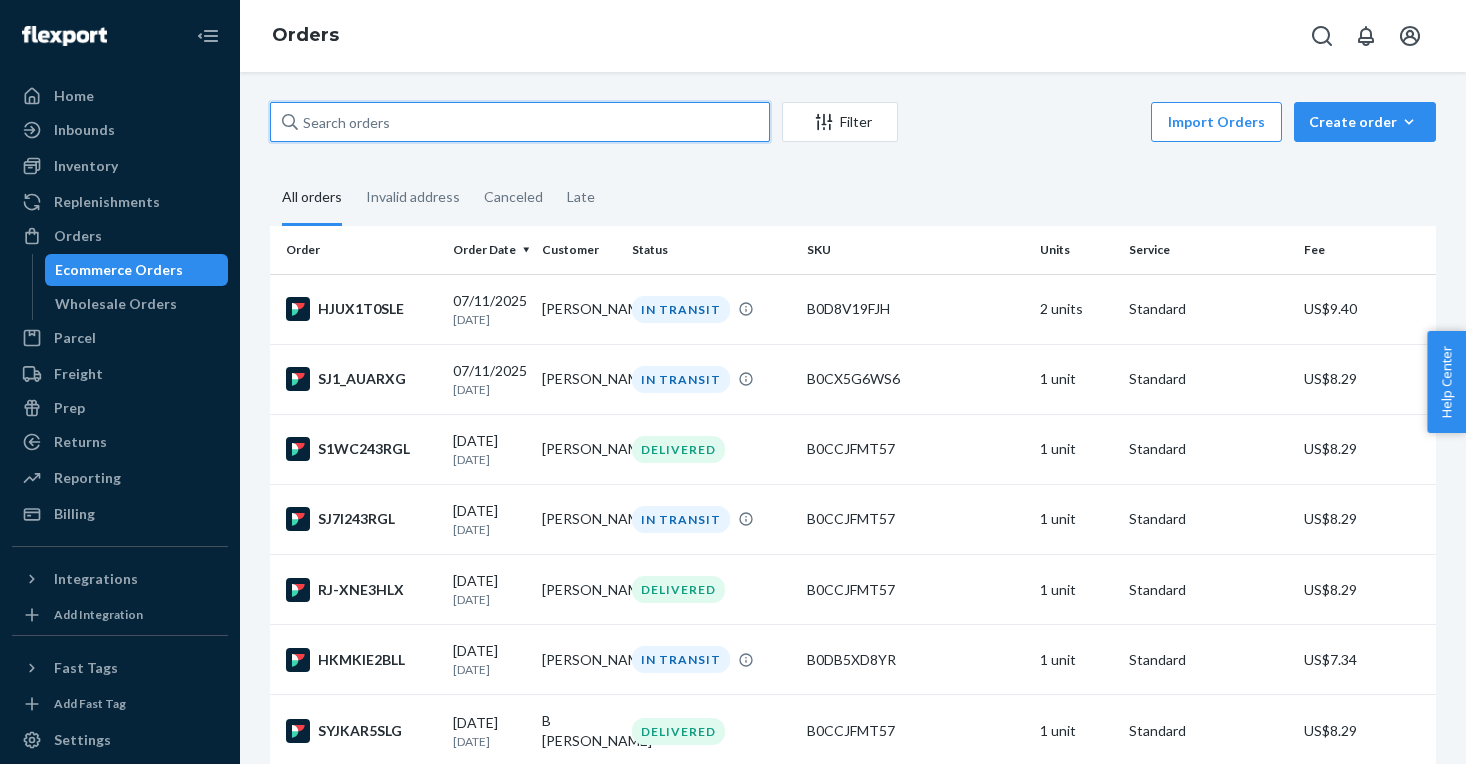 click at bounding box center [520, 122] 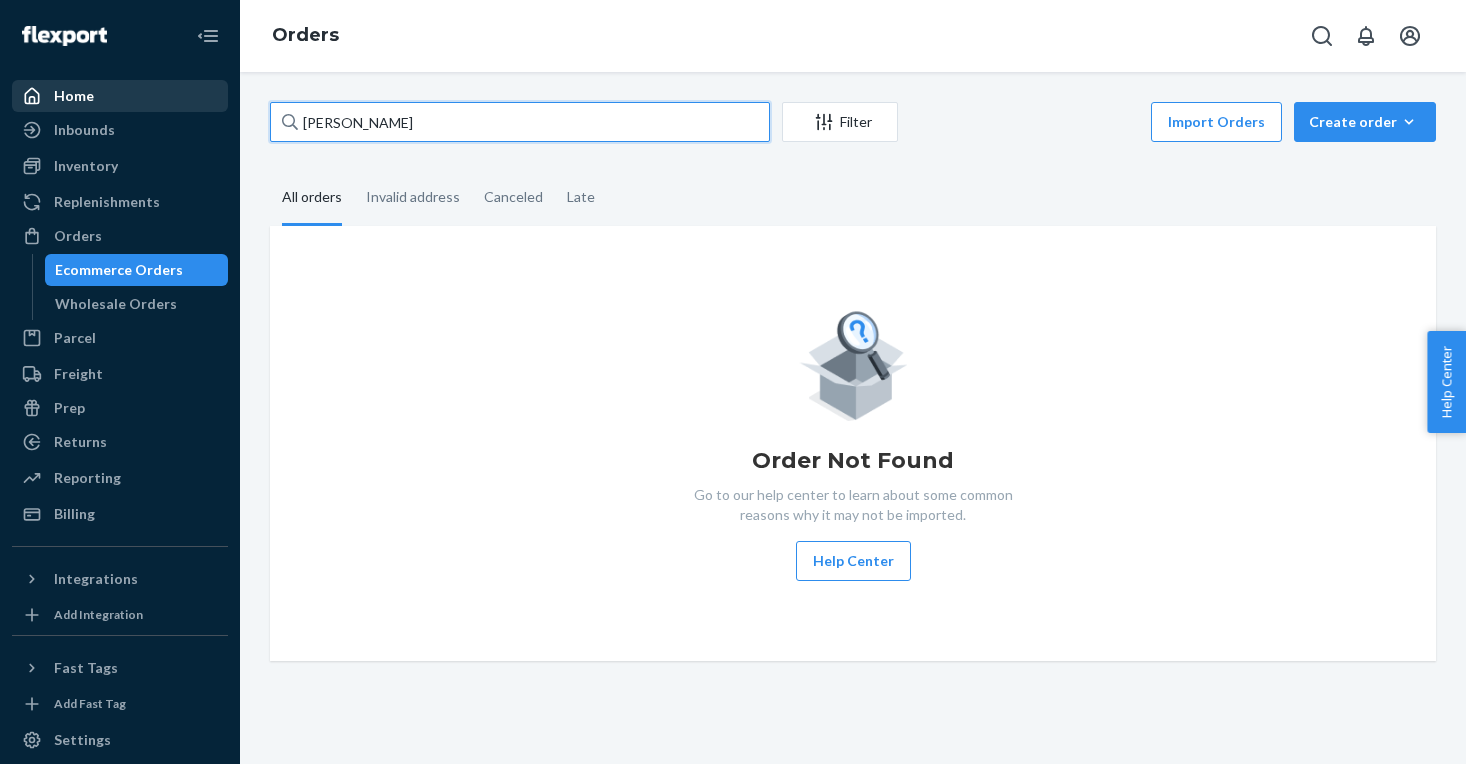 type on "[PERSON_NAME]" 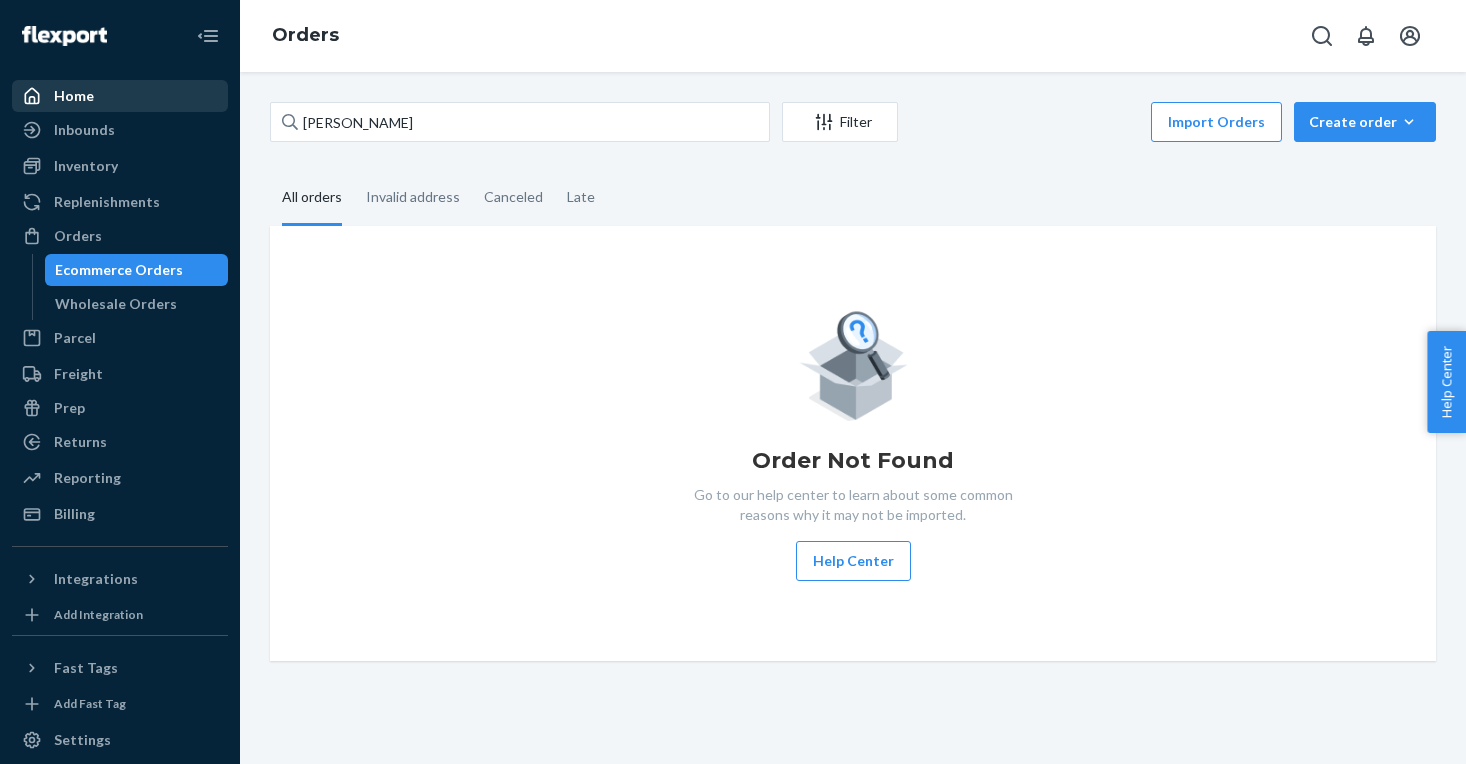 click on "Home" at bounding box center (74, 96) 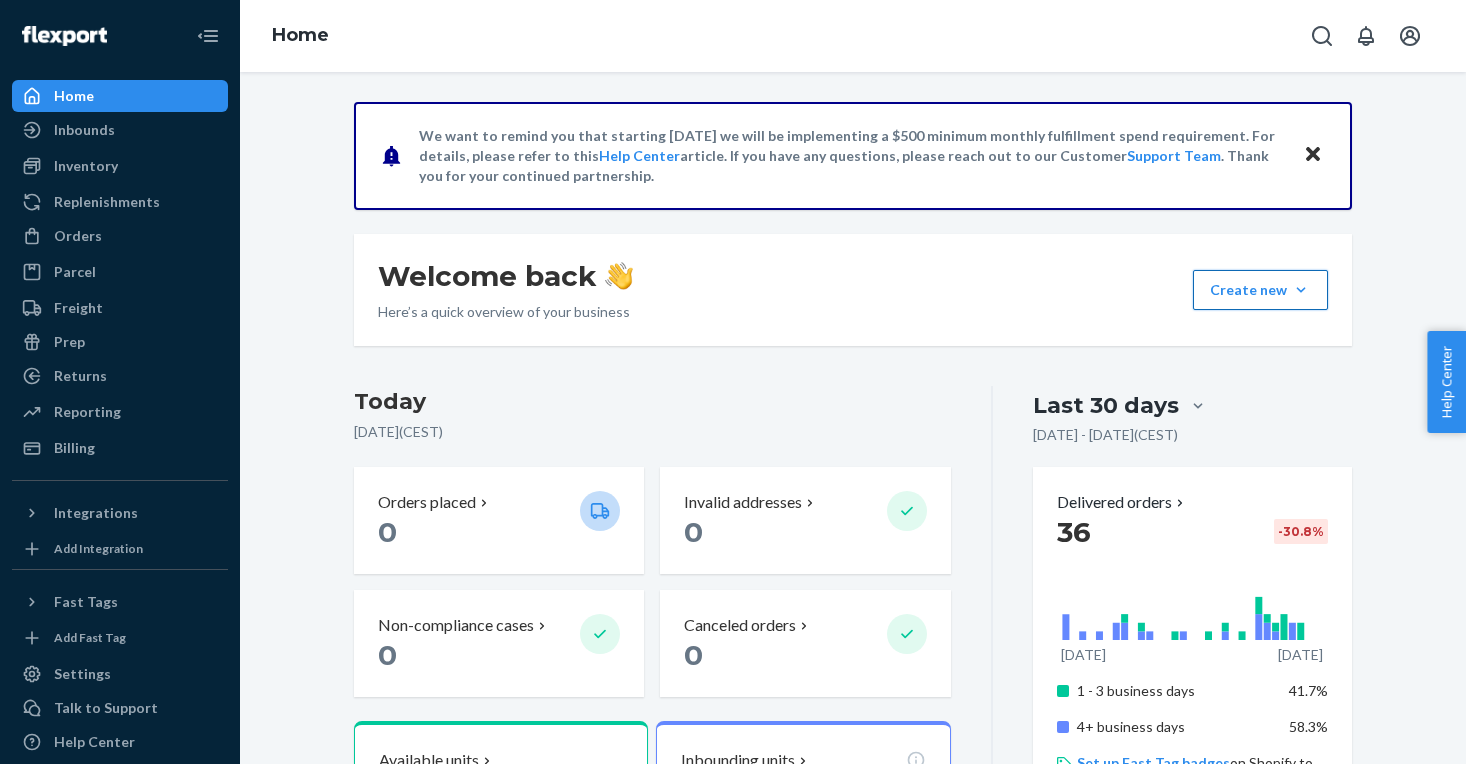 click on "Create new Create new inbound Create new order Create new product" at bounding box center [1260, 290] 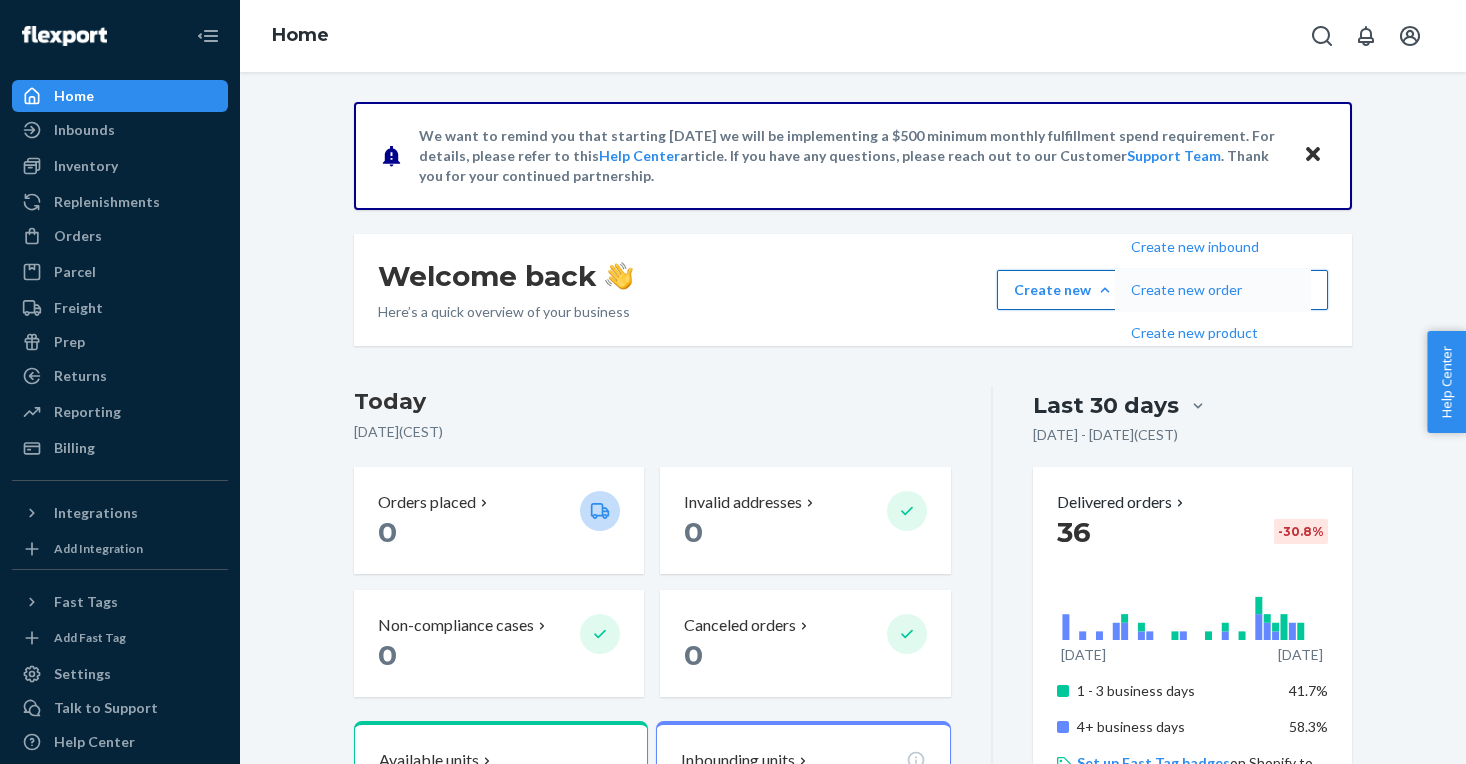 click on "Create new order" at bounding box center (1195, 290) 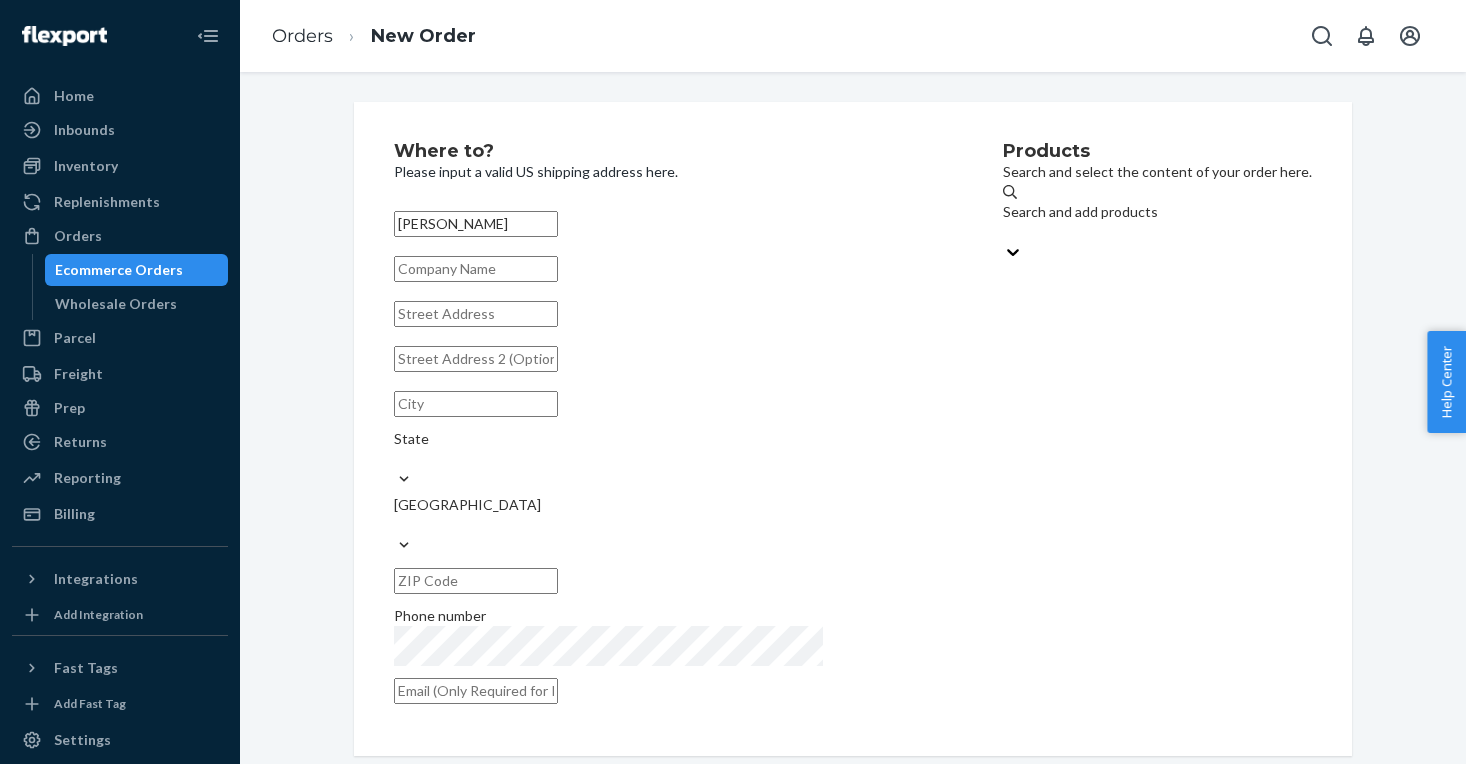 type on "[PERSON_NAME]" 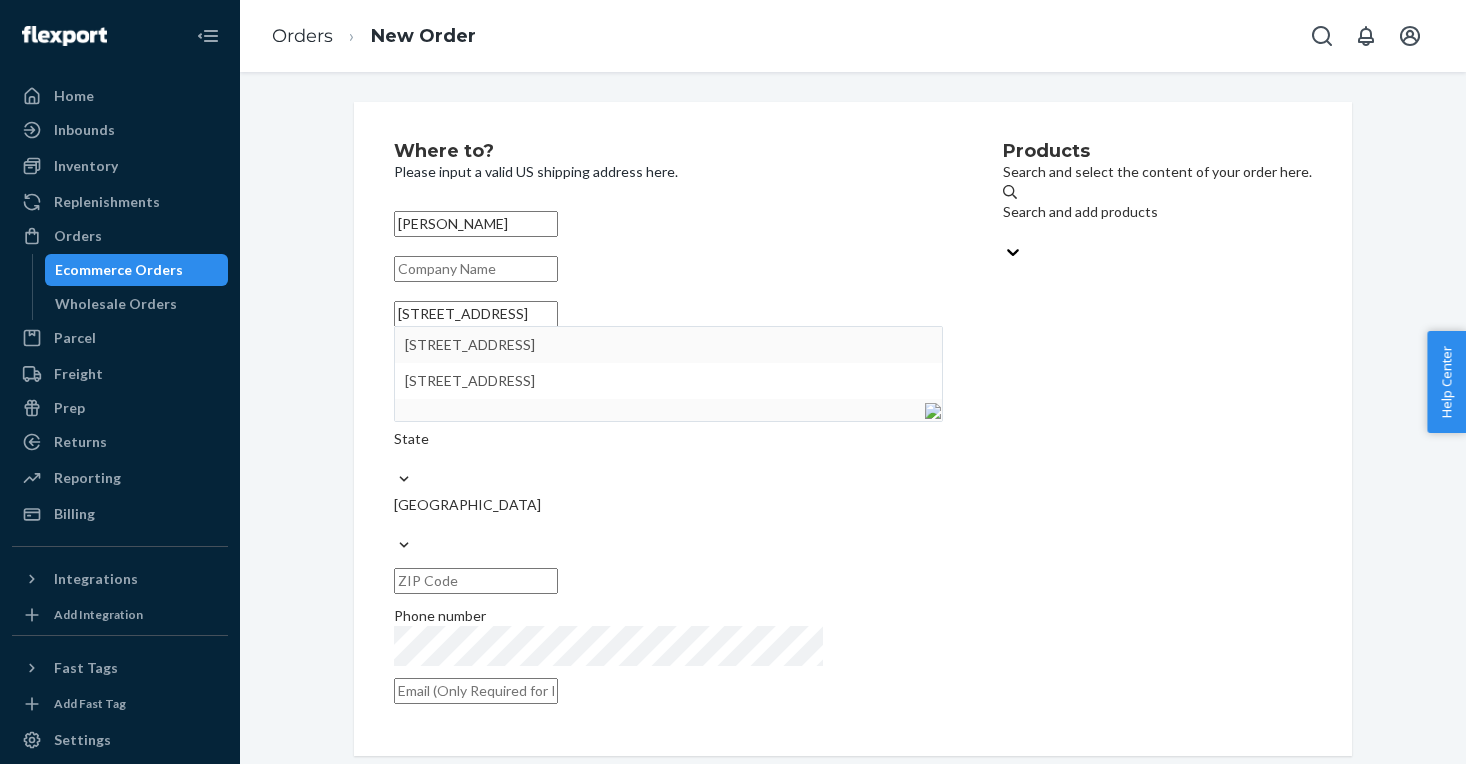 type on "[STREET_ADDRESS]" 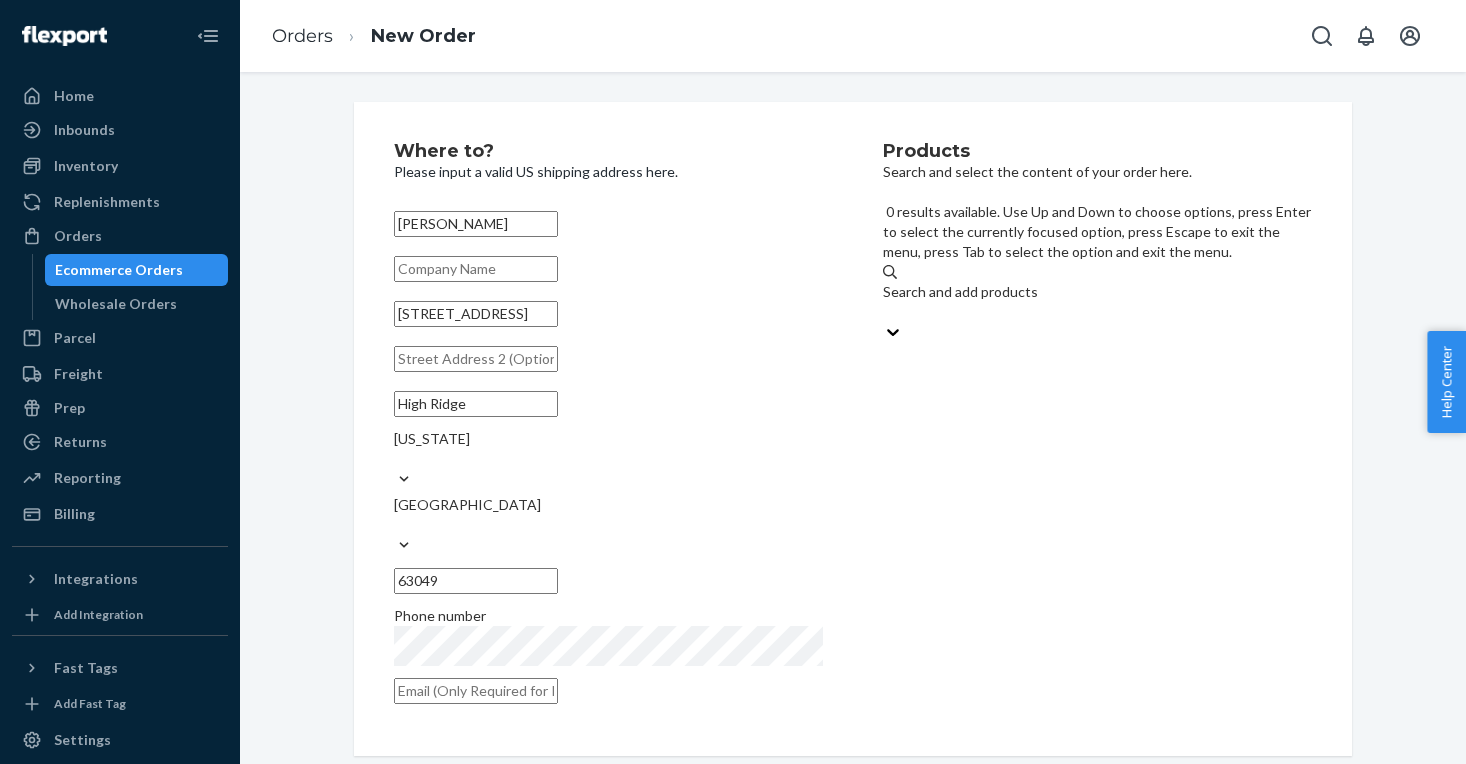 click on "Search and add products" at bounding box center (1097, 292) 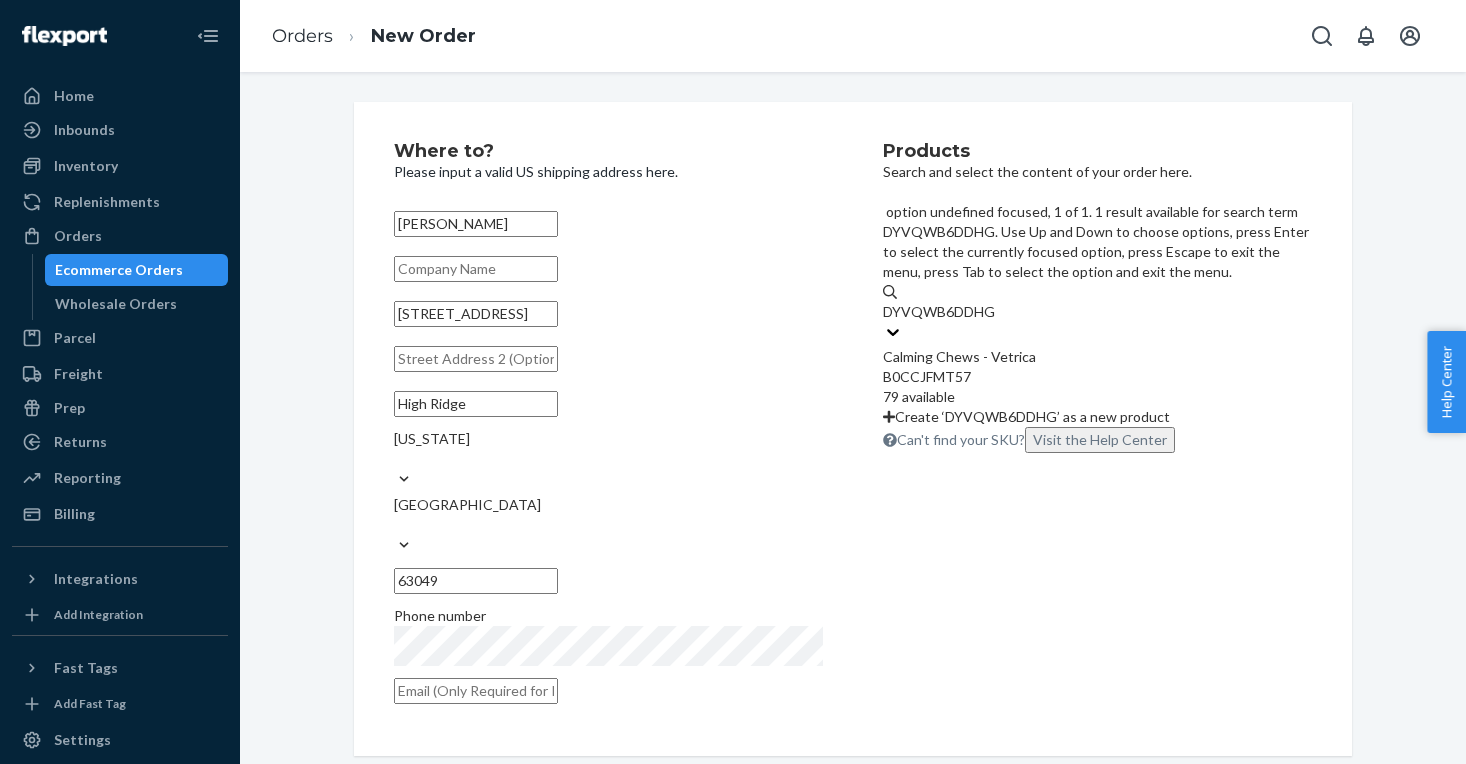 click on "Calming Chews - Vetrica" at bounding box center [1097, 357] 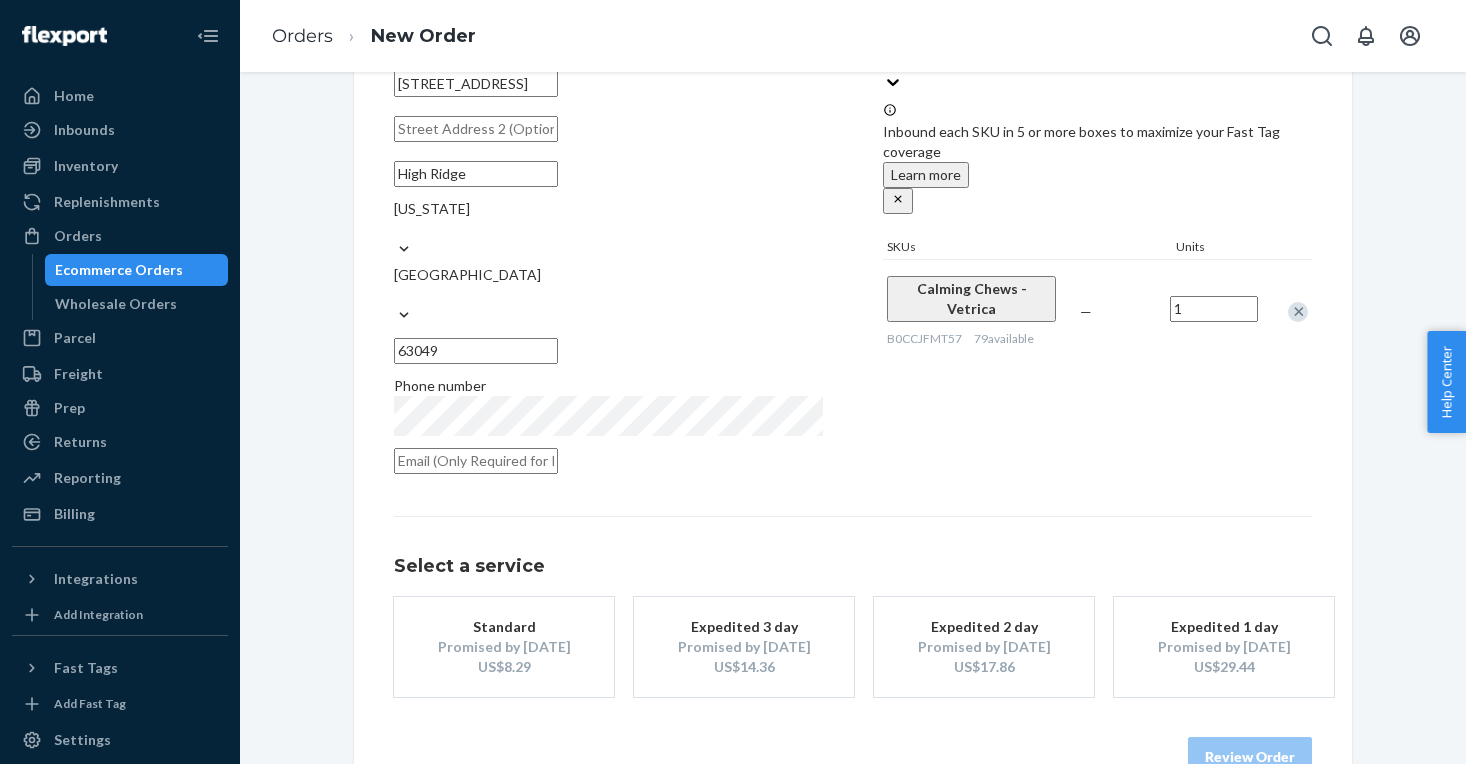 scroll, scrollTop: 247, scrollLeft: 0, axis: vertical 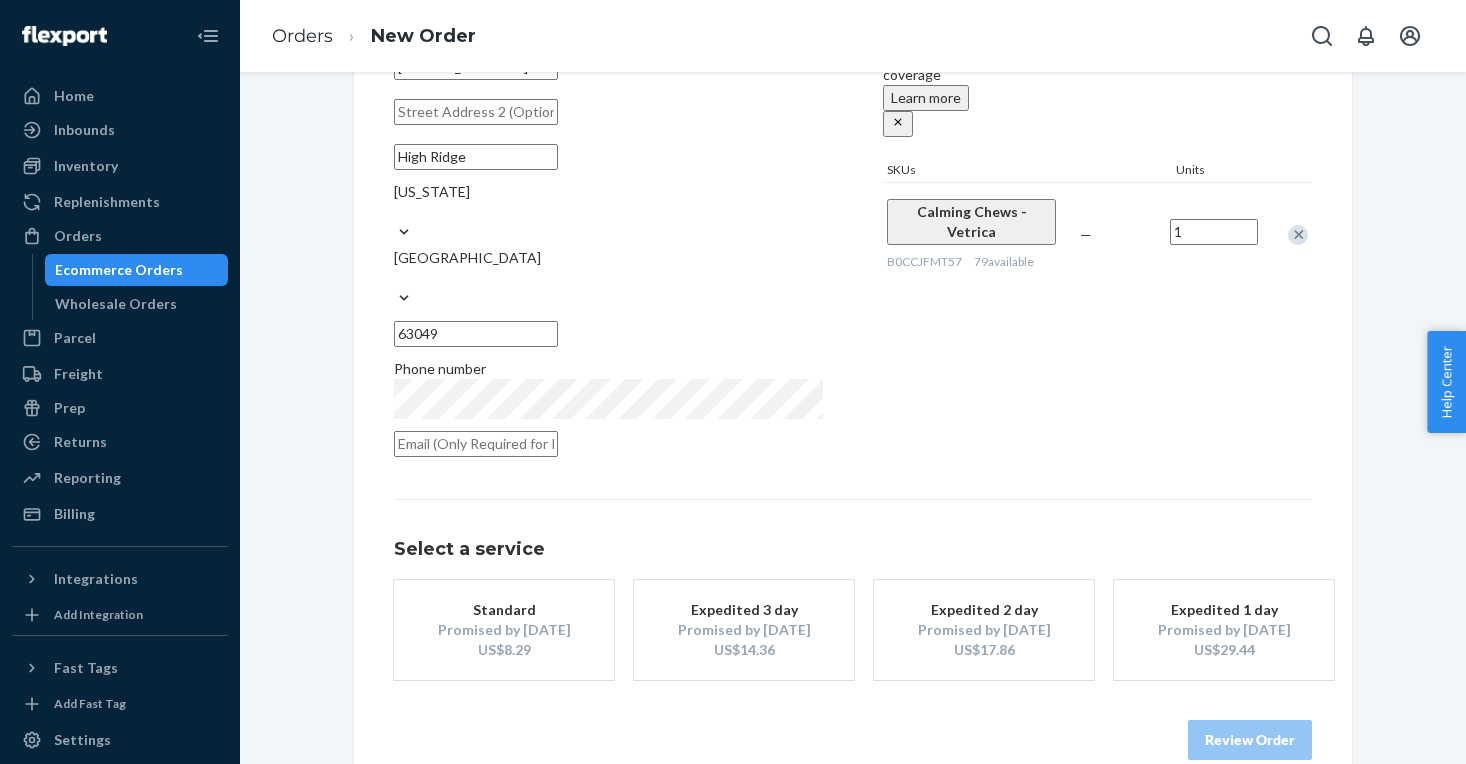 click on "Promised by [DATE]" at bounding box center [504, 630] 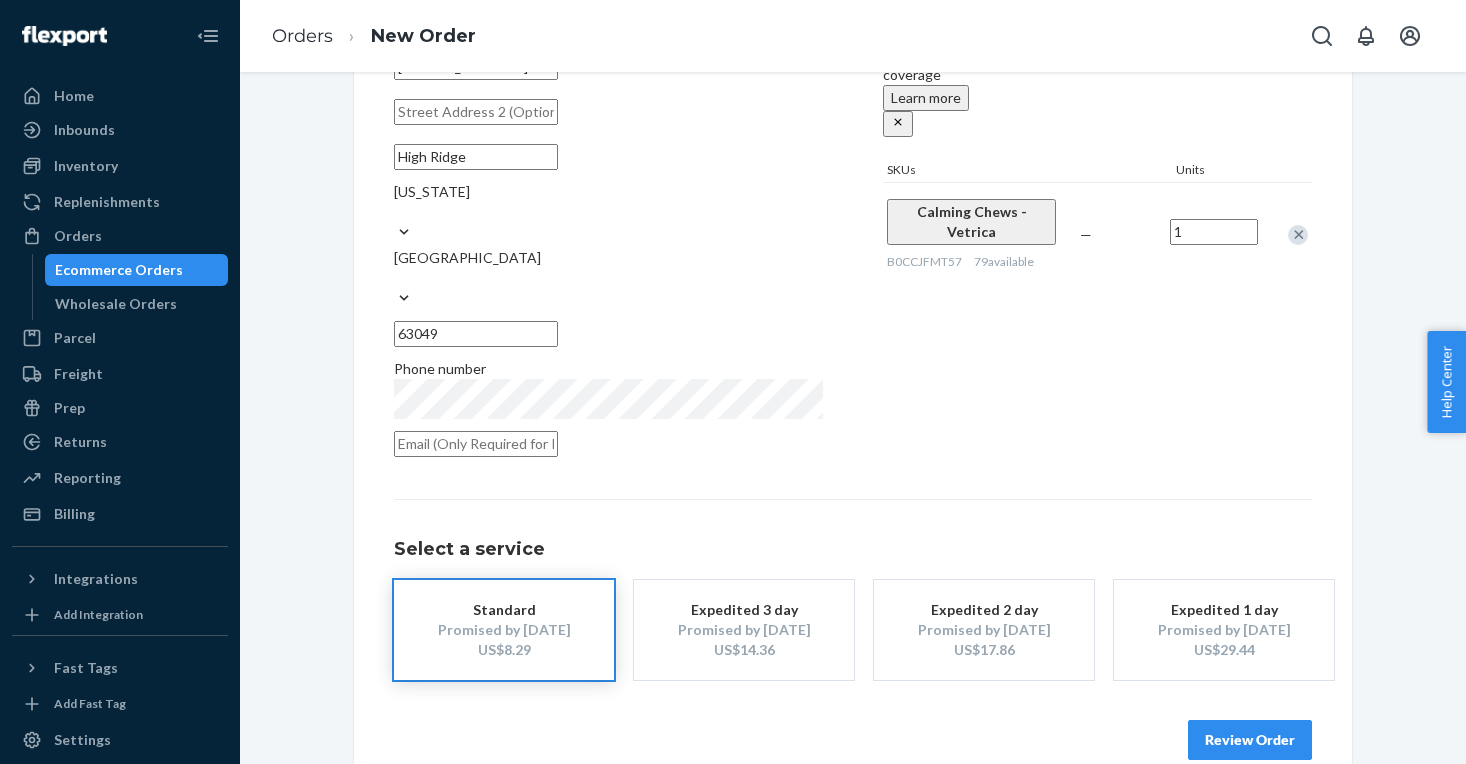 click on "Review Order" at bounding box center [1250, 740] 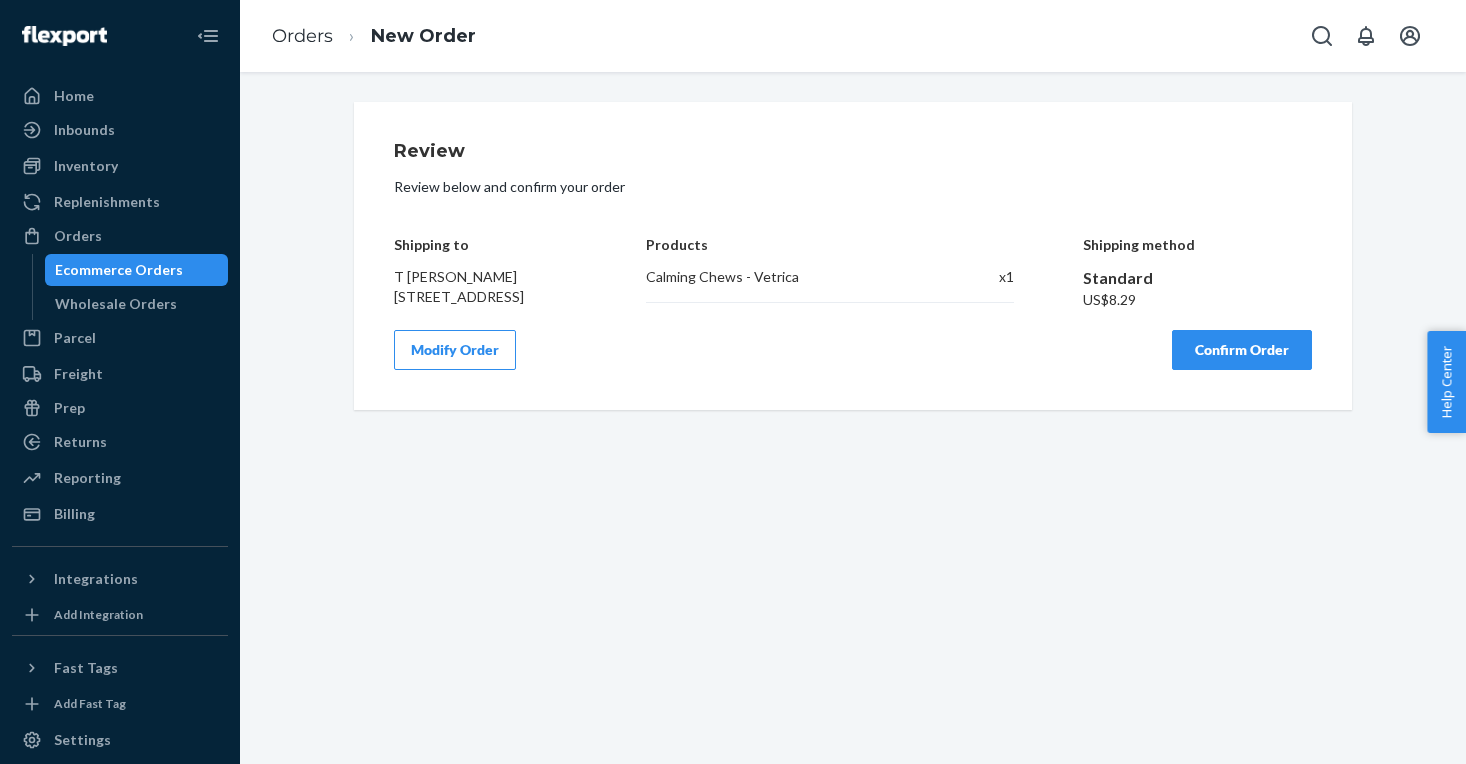 scroll, scrollTop: 0, scrollLeft: 0, axis: both 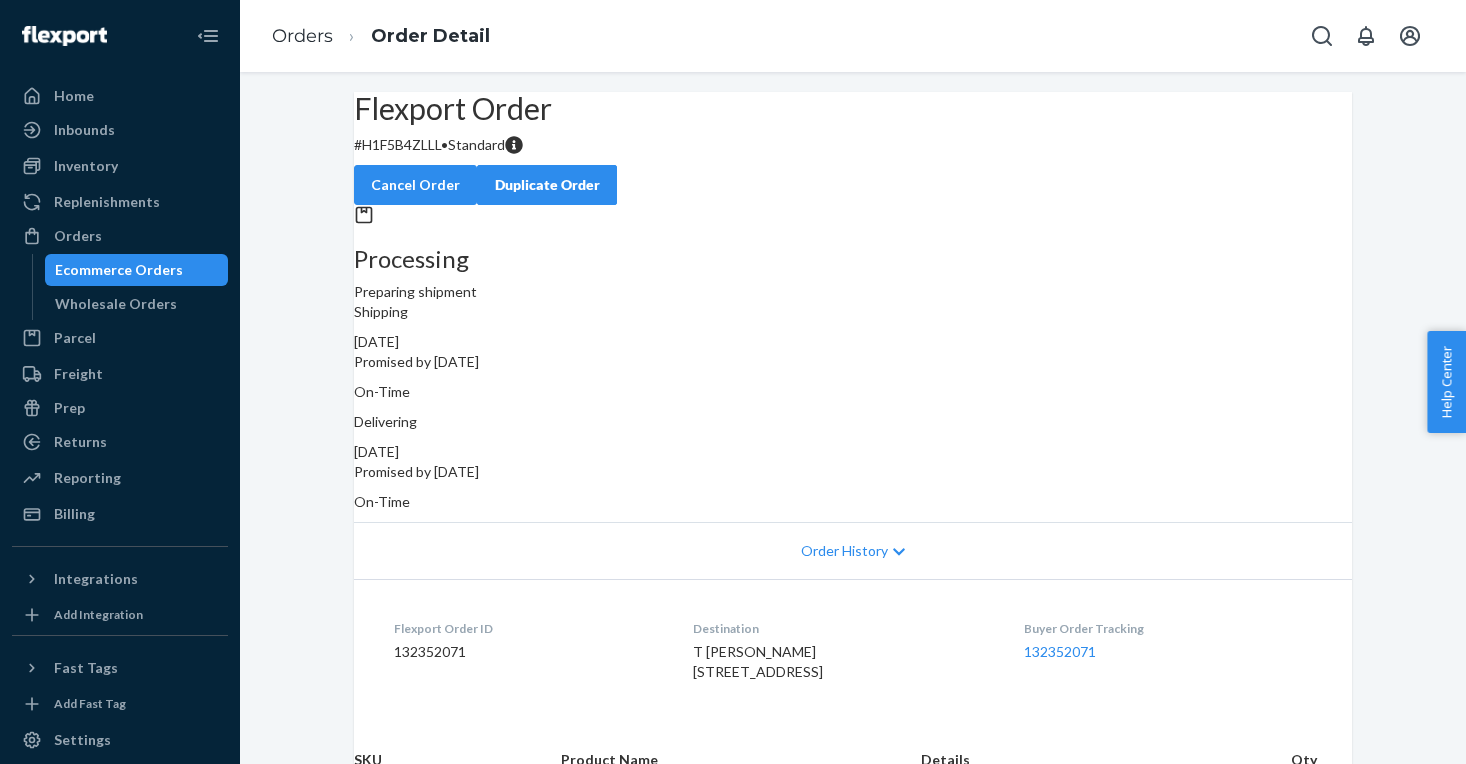 click on "Ecommerce Orders" at bounding box center (119, 270) 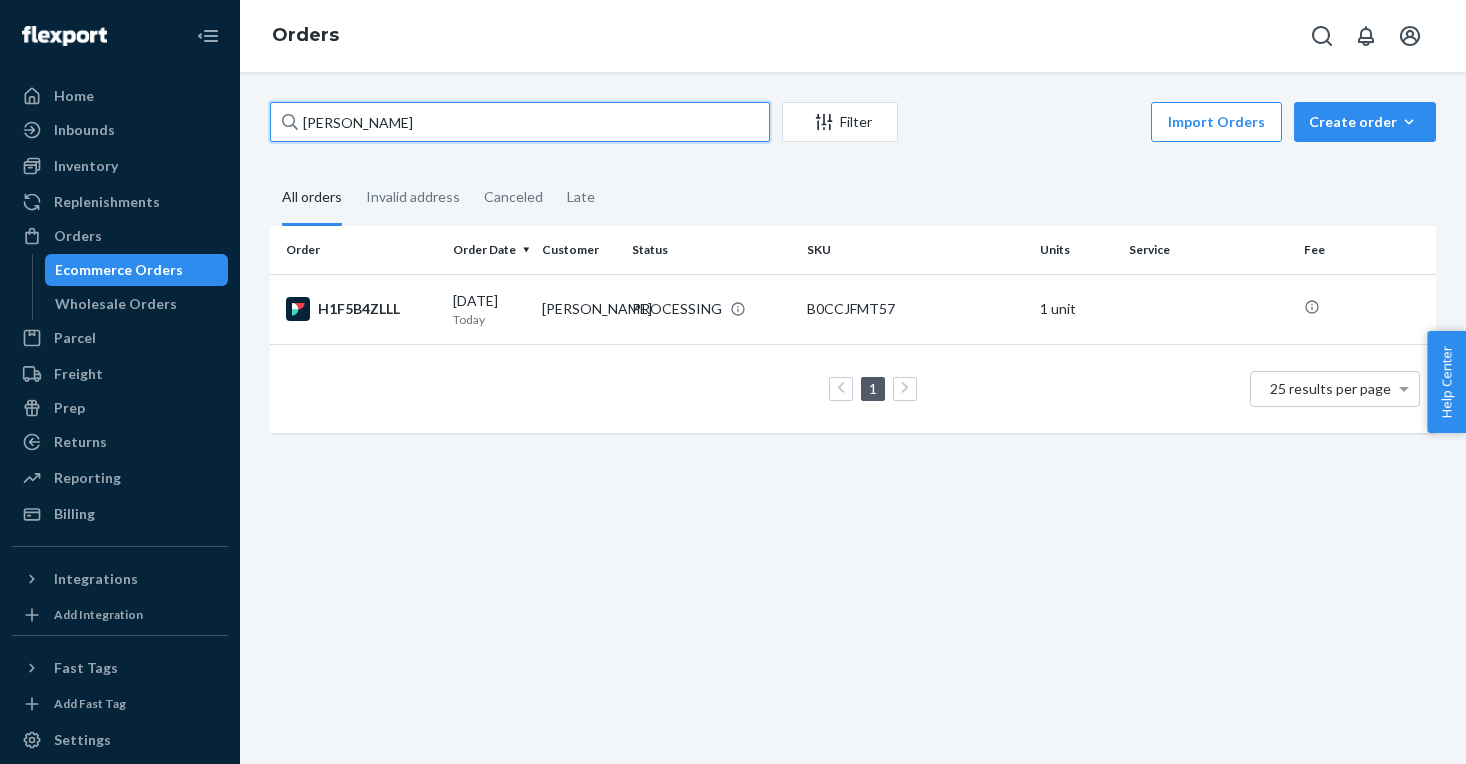 drag, startPoint x: 364, startPoint y: 125, endPoint x: 184, endPoint y: 101, distance: 181.59296 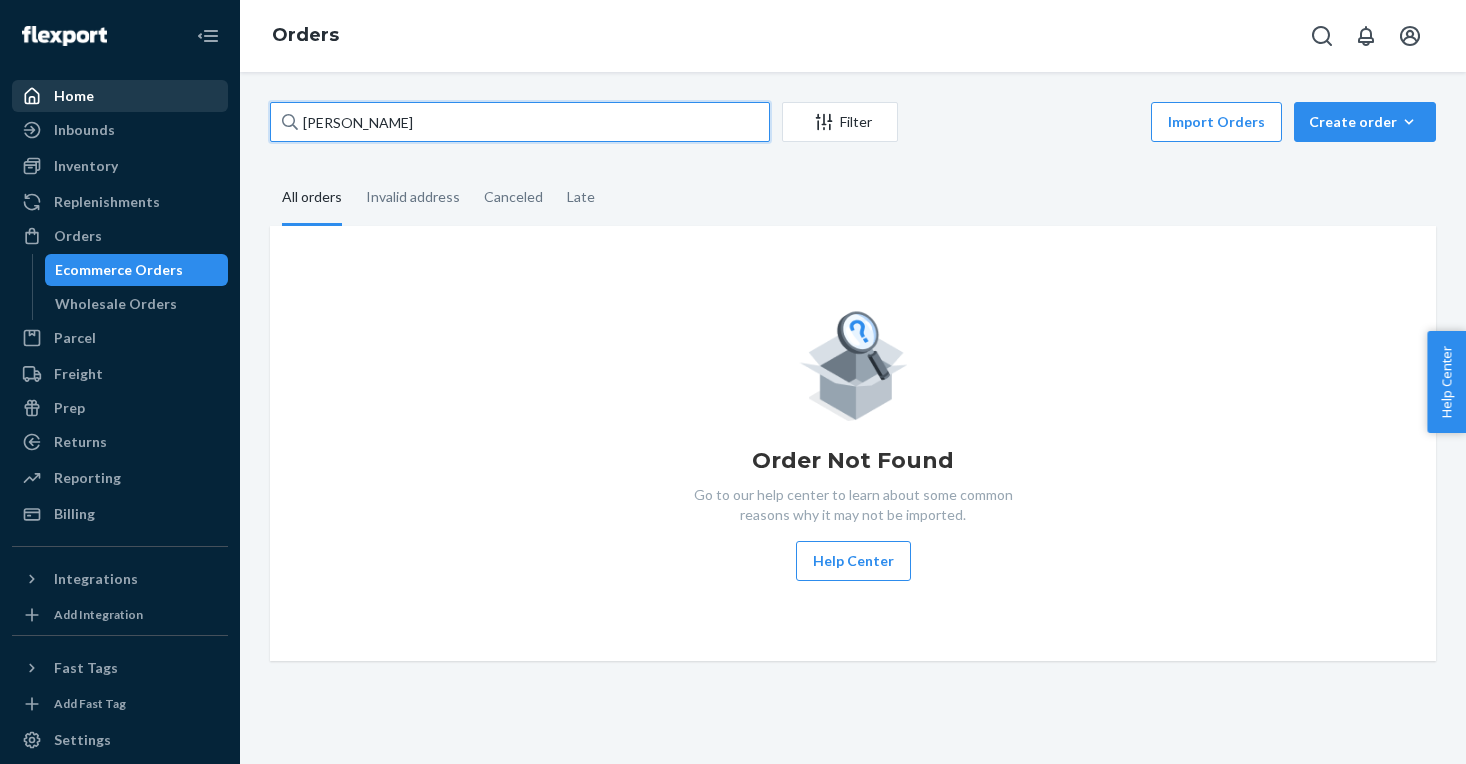 type on "[PERSON_NAME]" 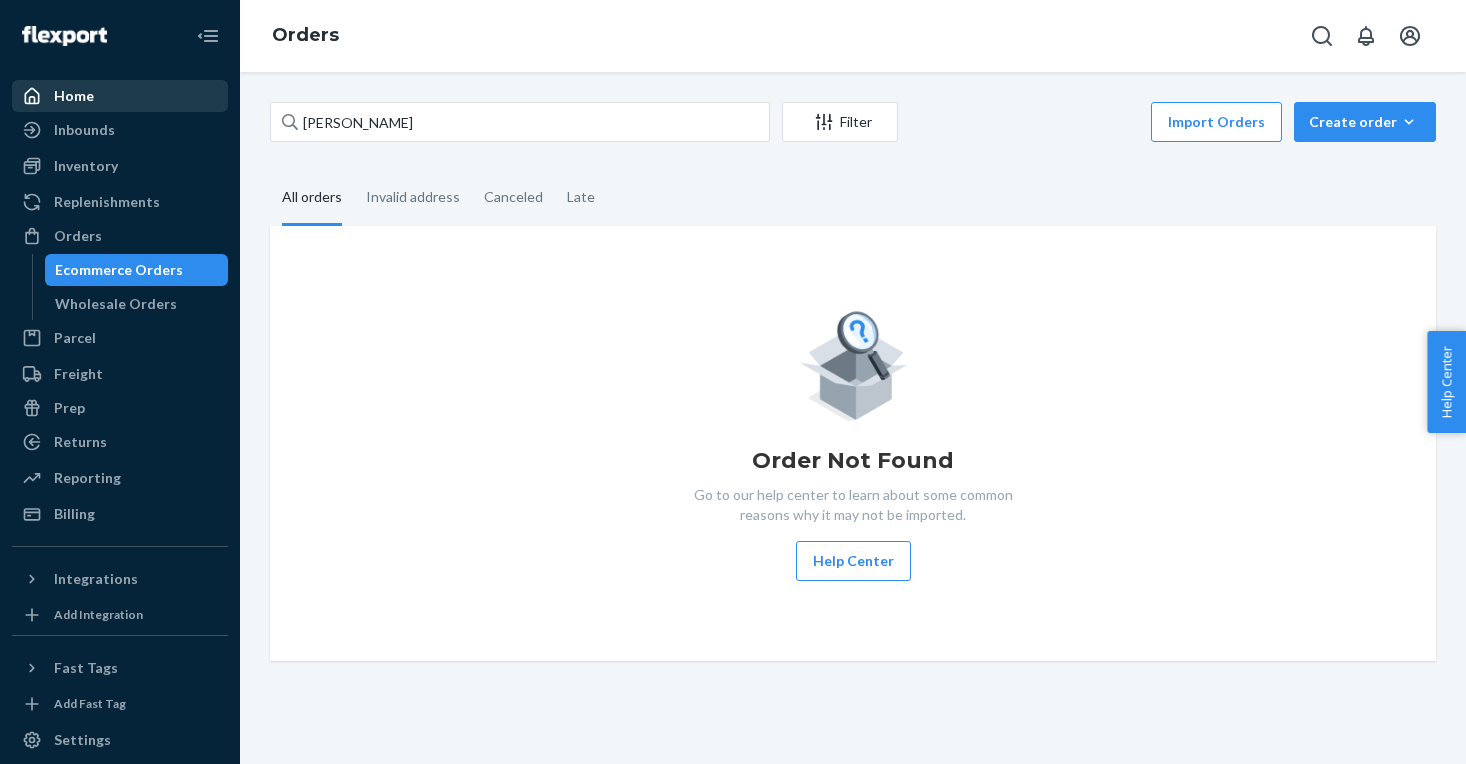 click on "Home" at bounding box center (74, 96) 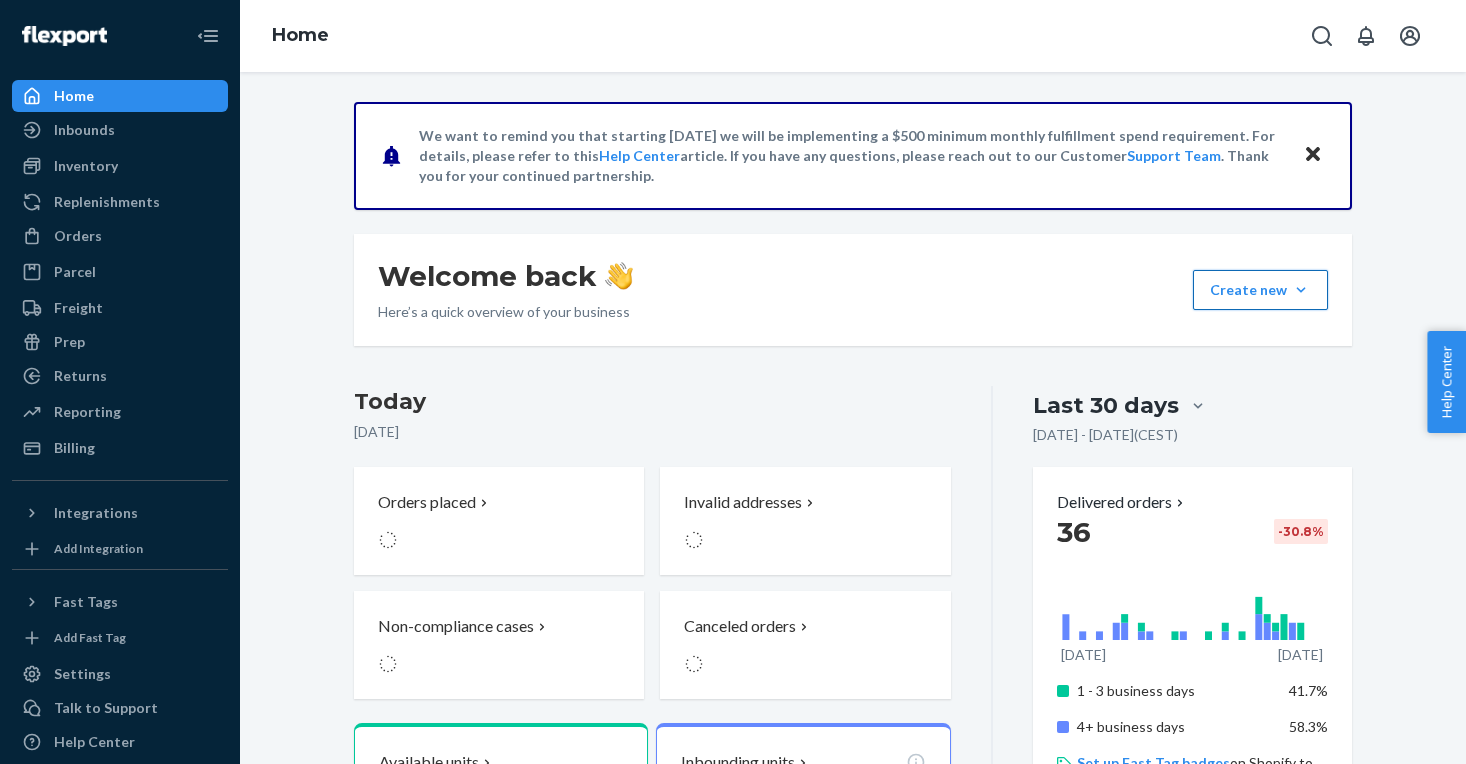 click on "Create new Create new inbound Create new order Create new product" at bounding box center (1260, 290) 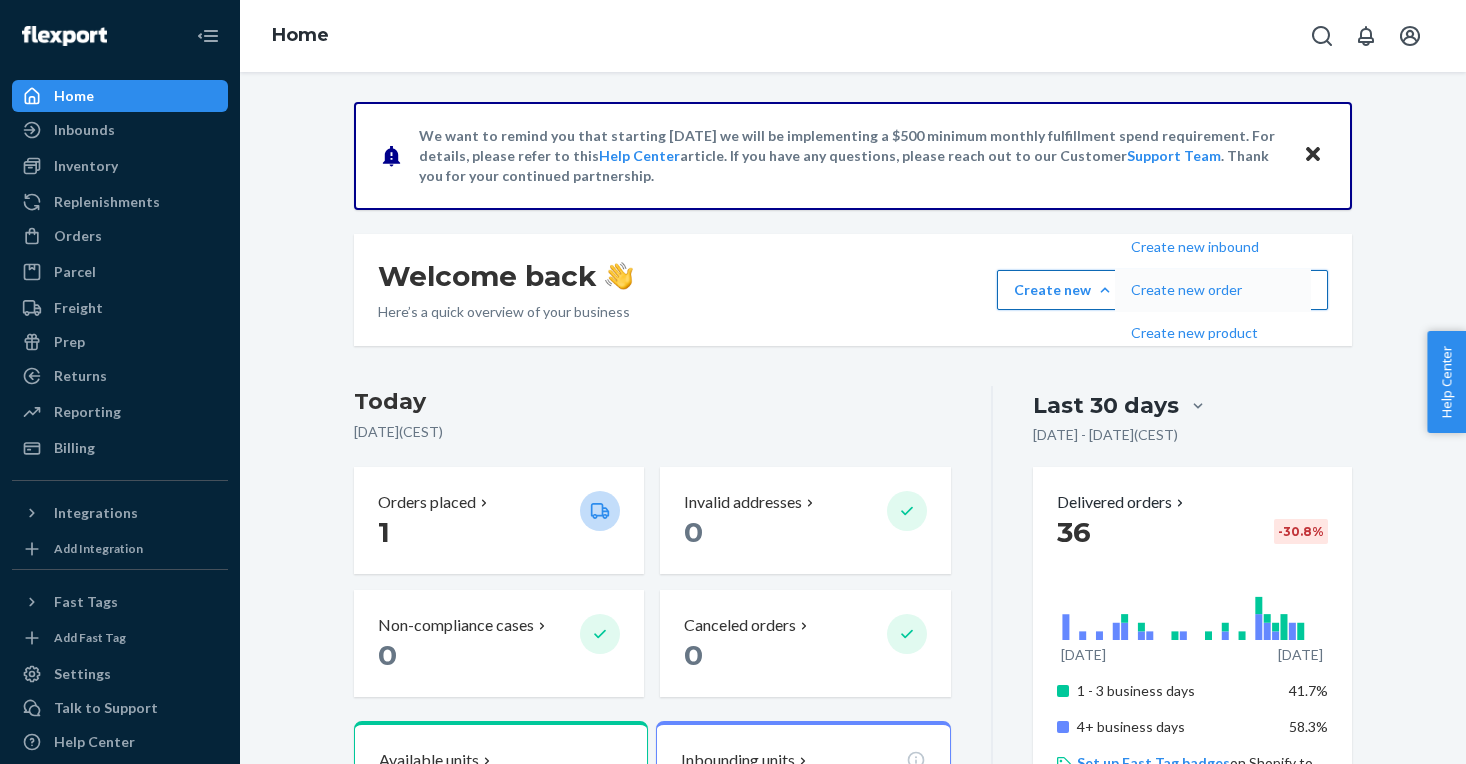 click on "Create new order" at bounding box center (1195, 290) 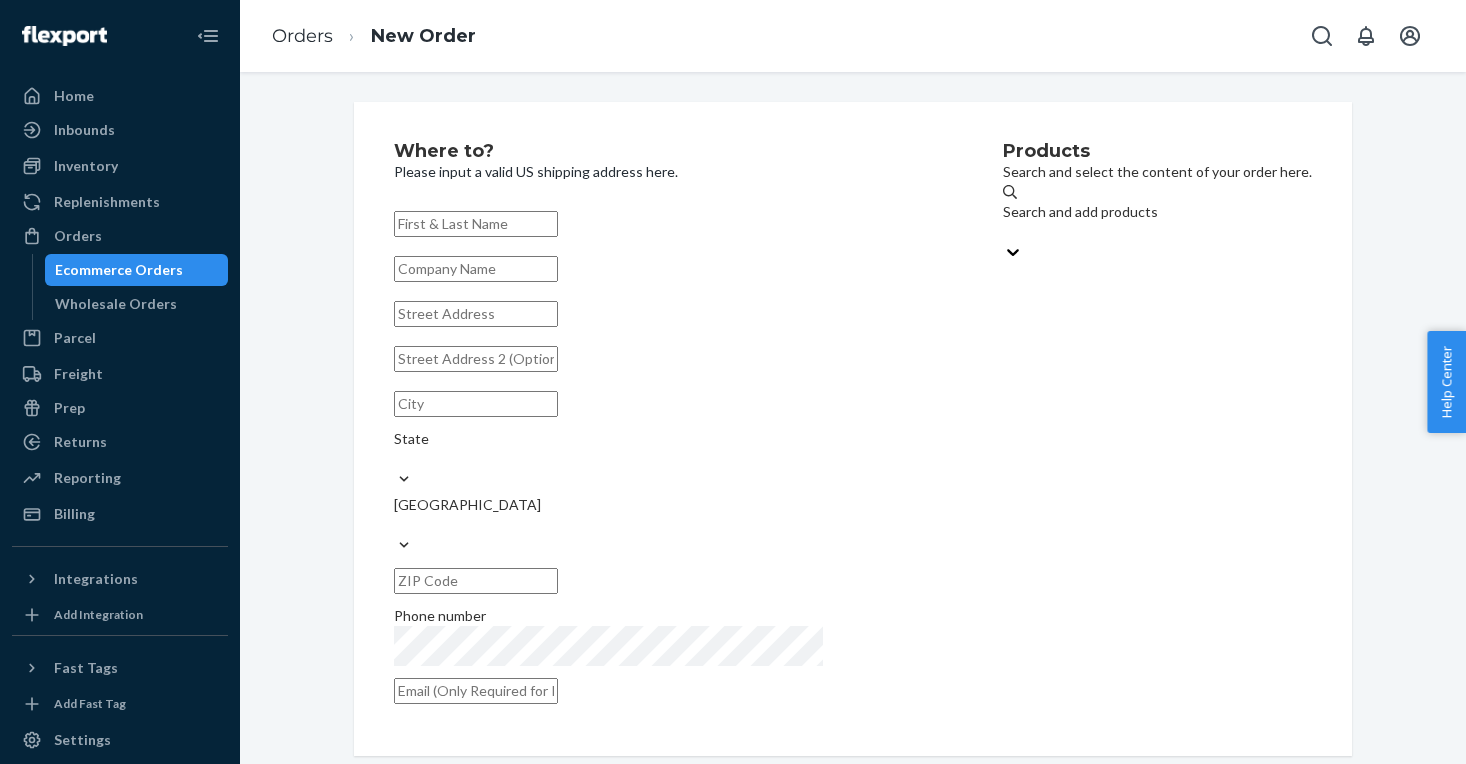 click at bounding box center [476, 224] 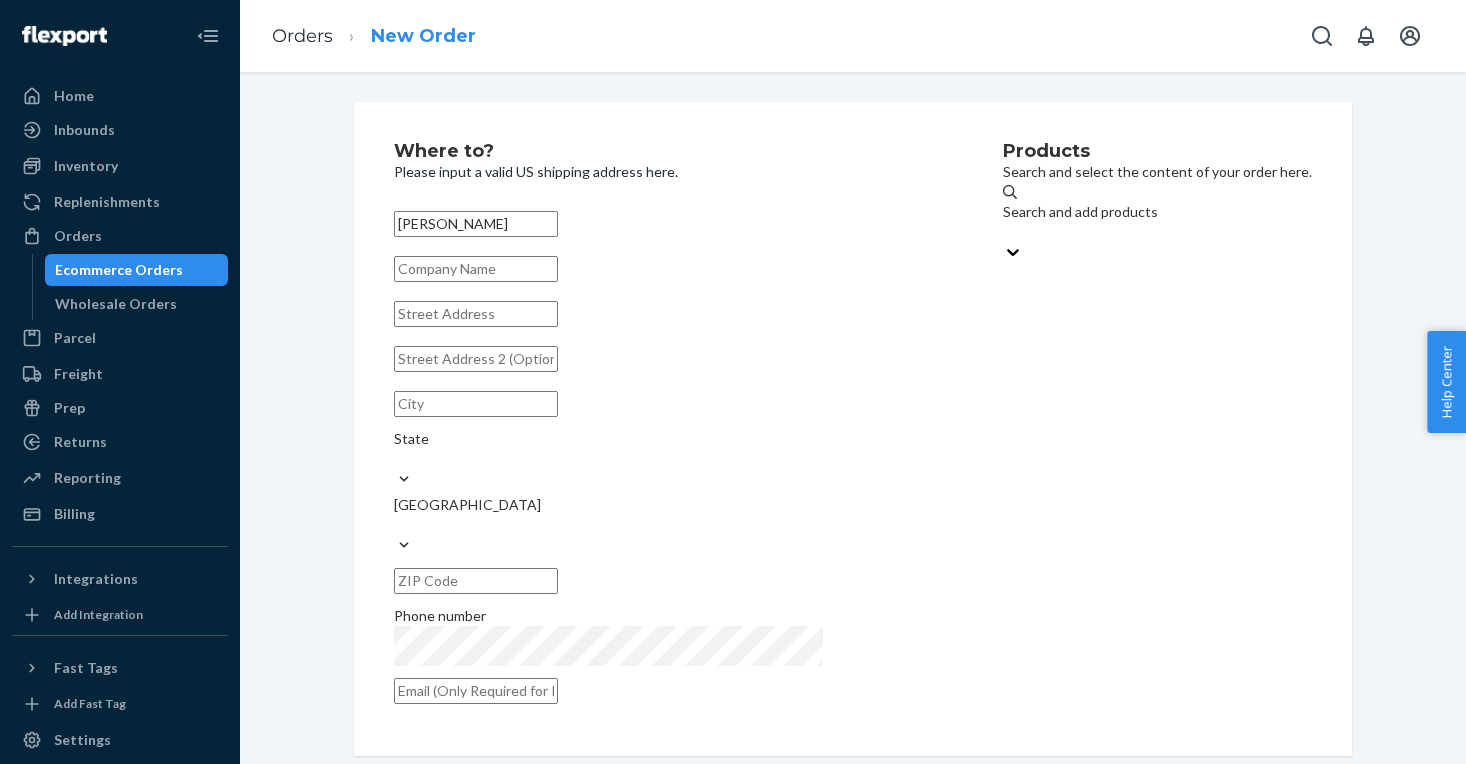 type on "[PERSON_NAME]" 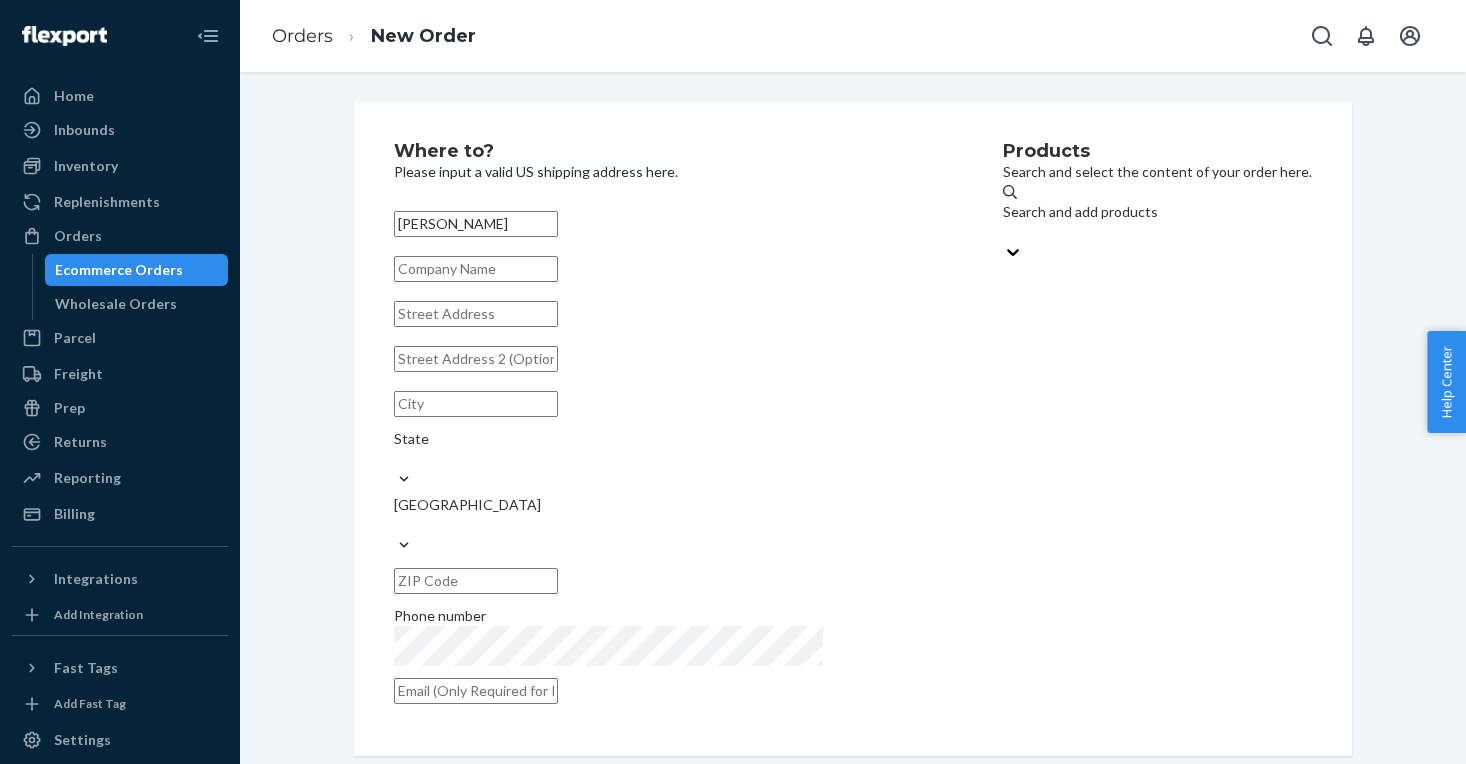 click at bounding box center [476, 314] 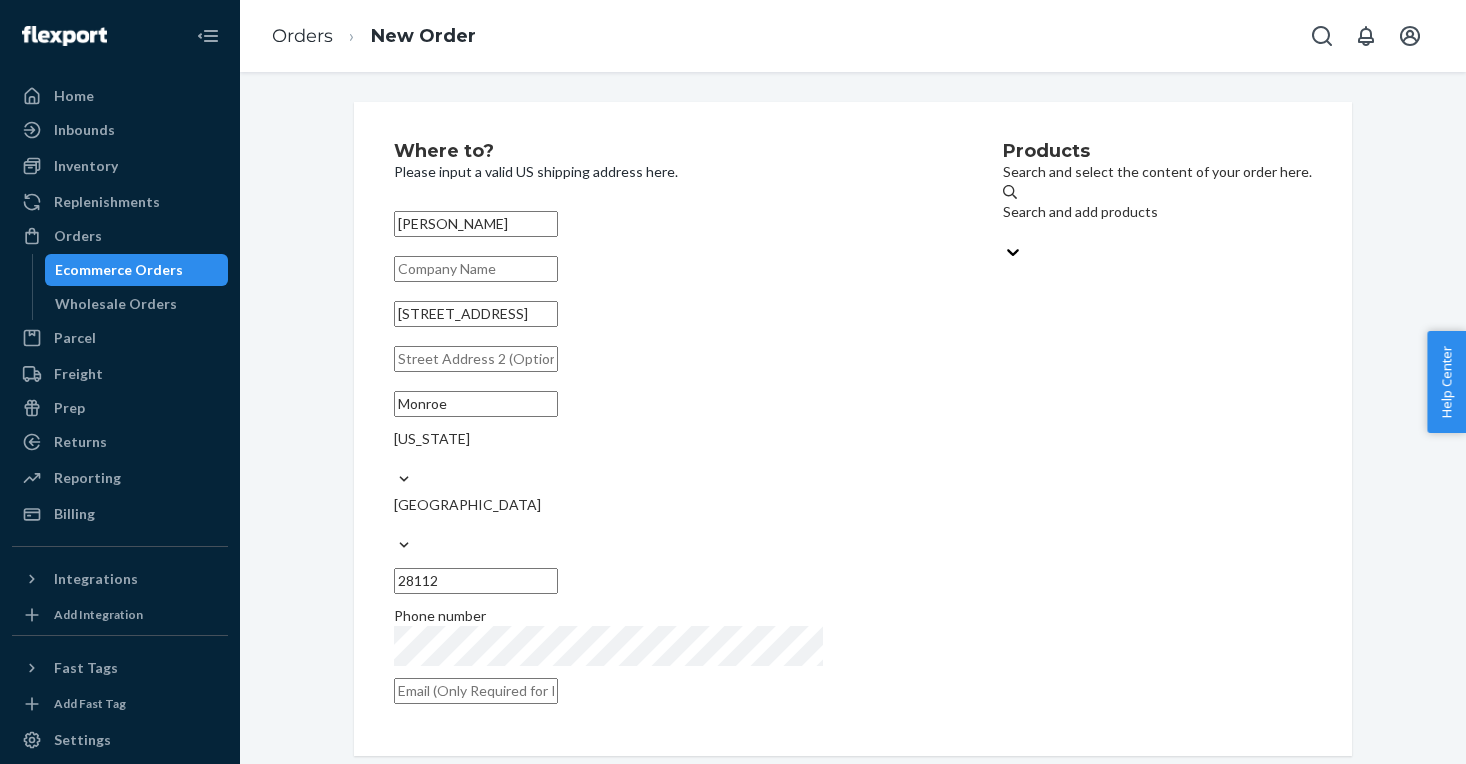 drag, startPoint x: 511, startPoint y: 337, endPoint x: 566, endPoint y: 337, distance: 55 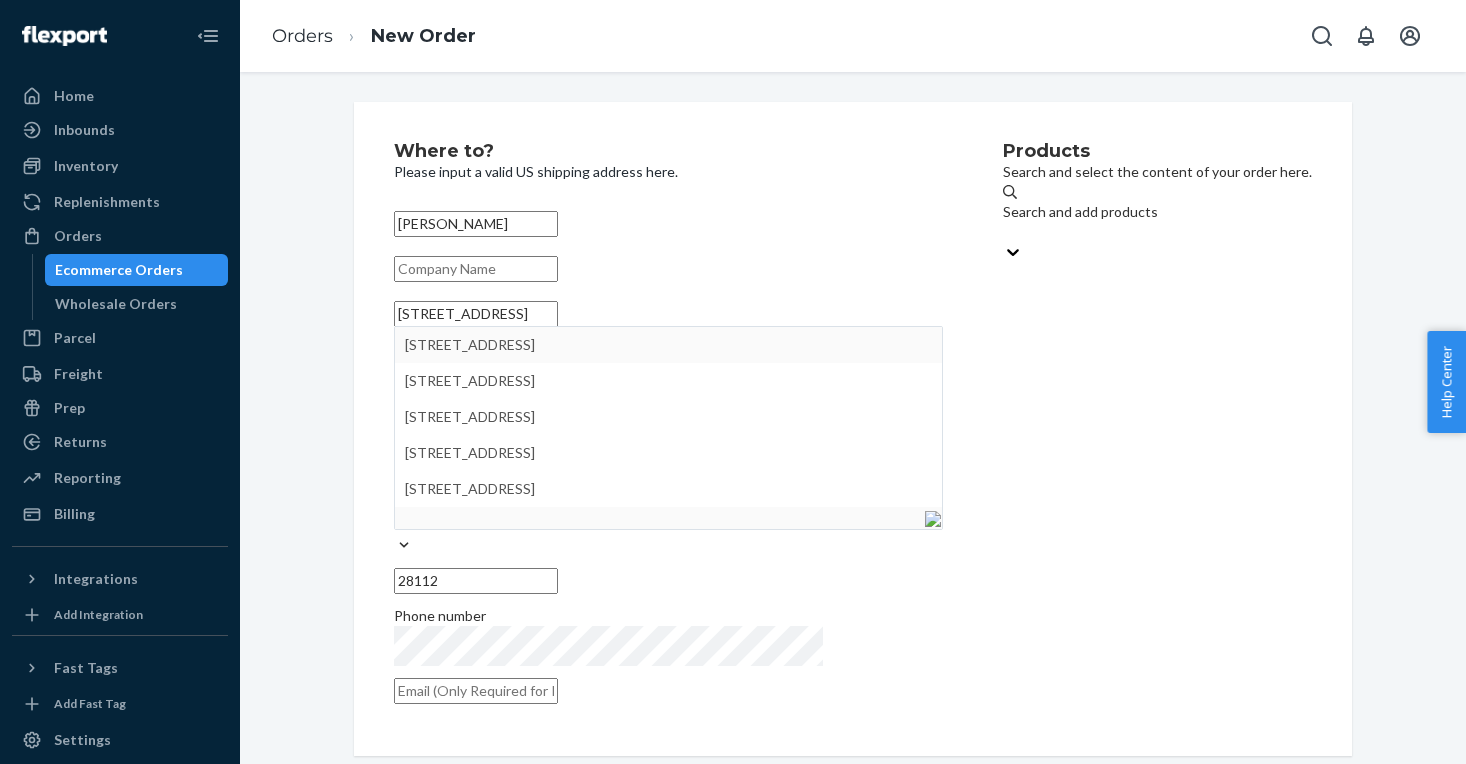 type on "[STREET_ADDRESS]" 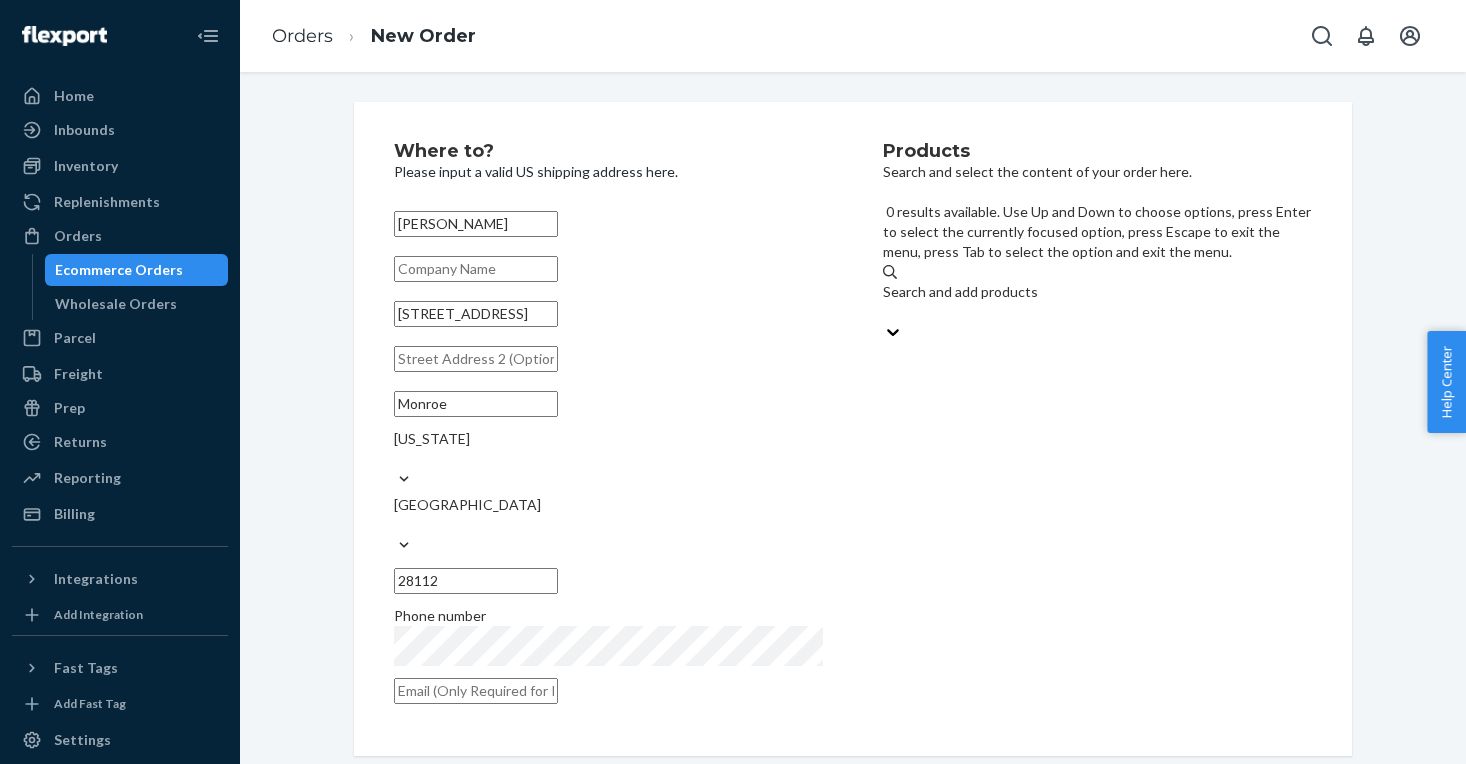 click on "Search and add products" at bounding box center (1097, 292) 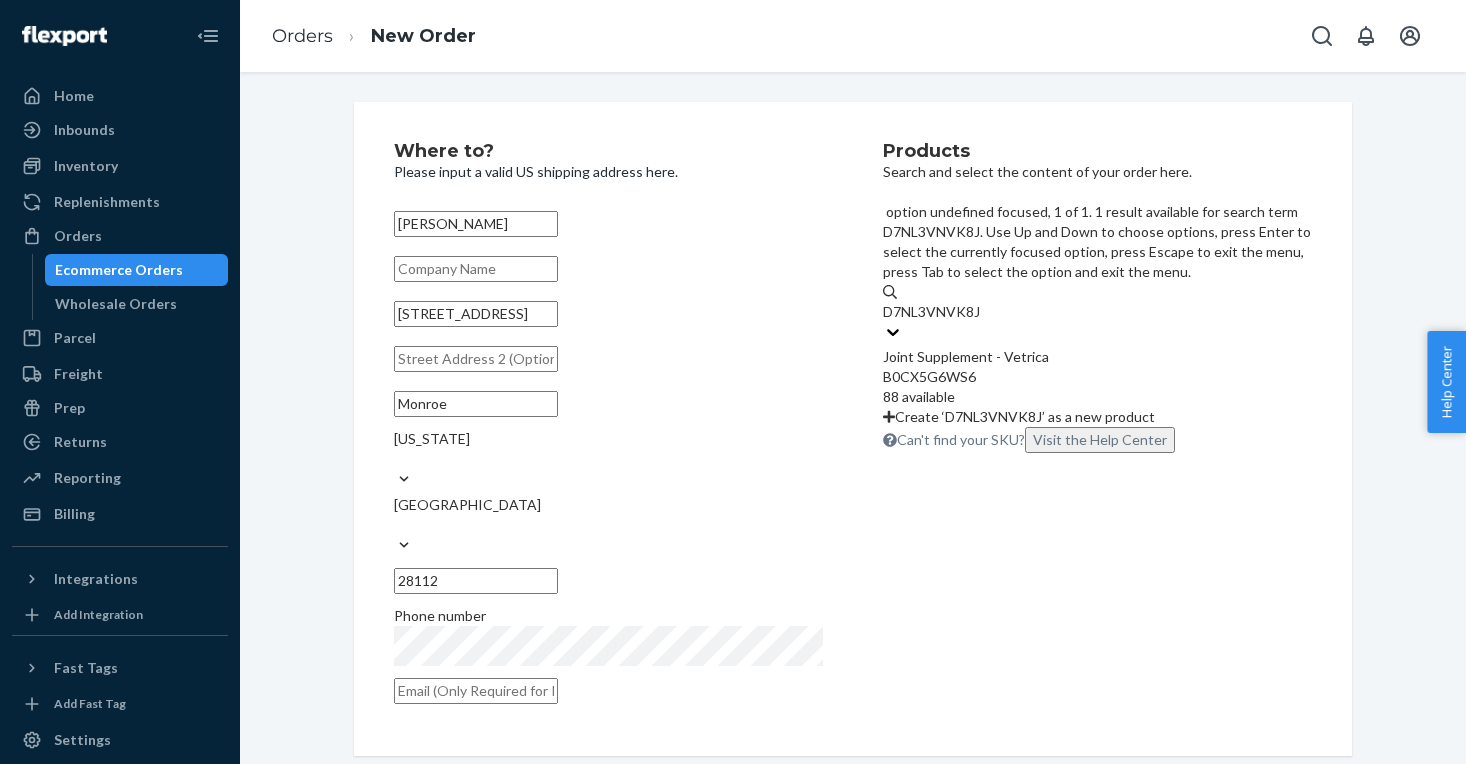 click on "Joint Supplement - Vetrica" at bounding box center [1097, 357] 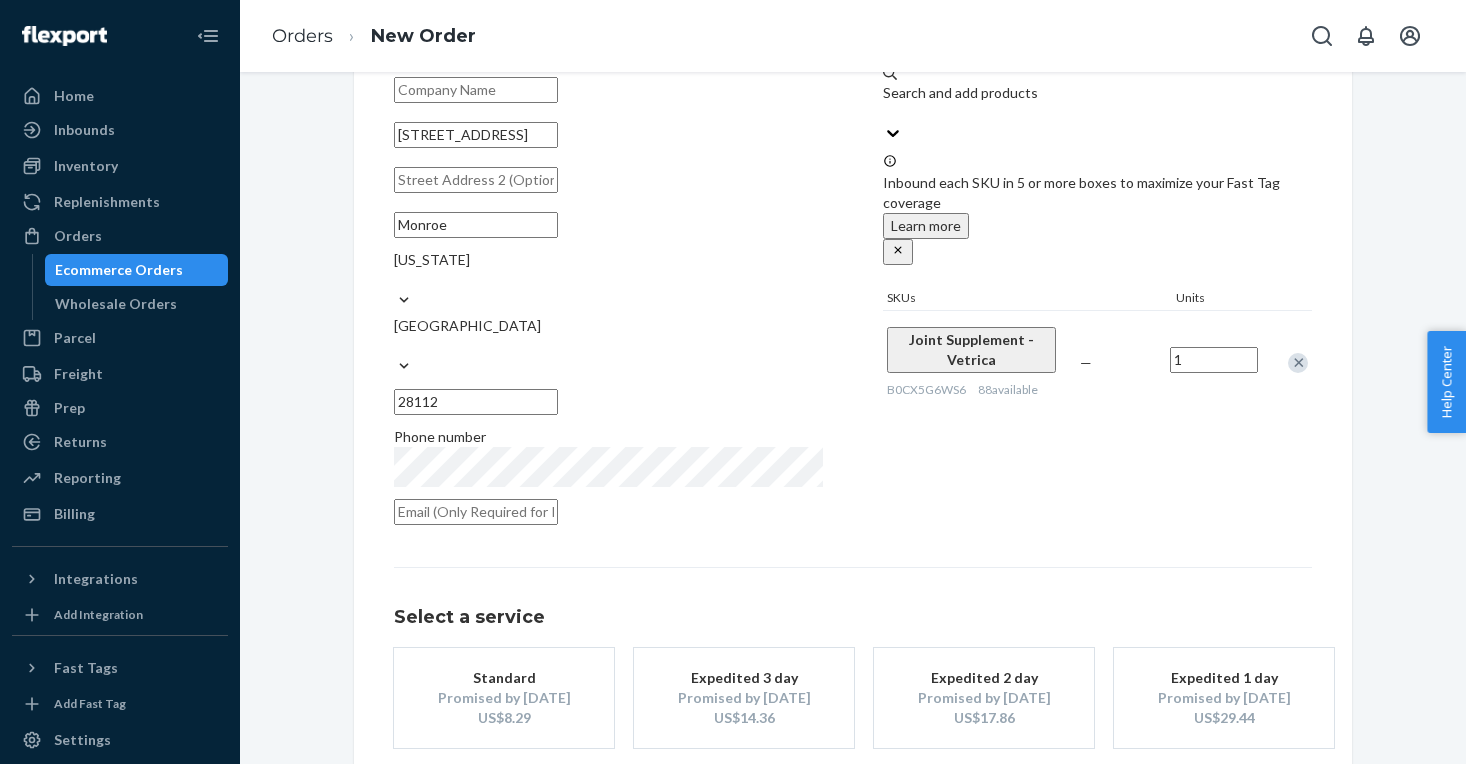 scroll, scrollTop: 186, scrollLeft: 0, axis: vertical 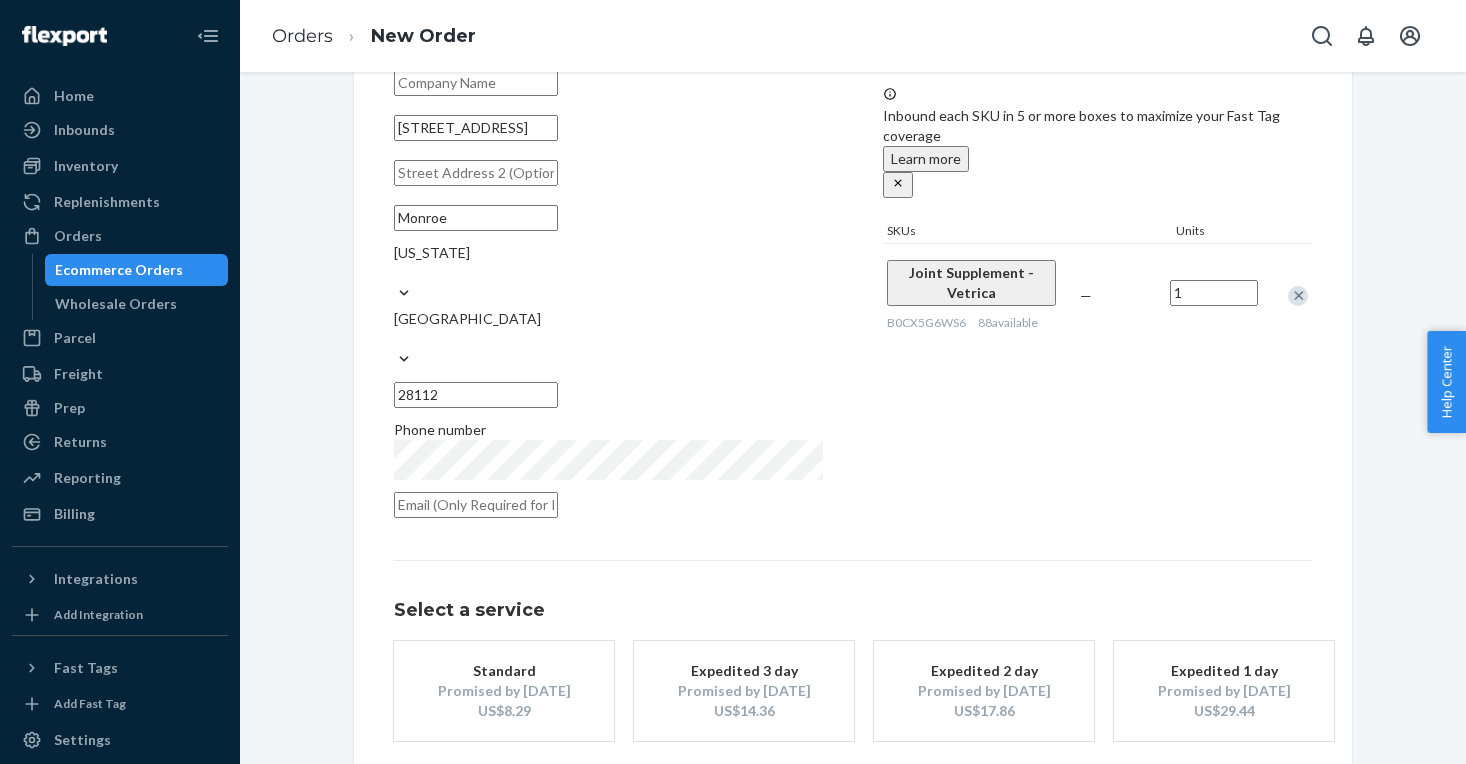click on "Promised by [DATE]" at bounding box center (504, 691) 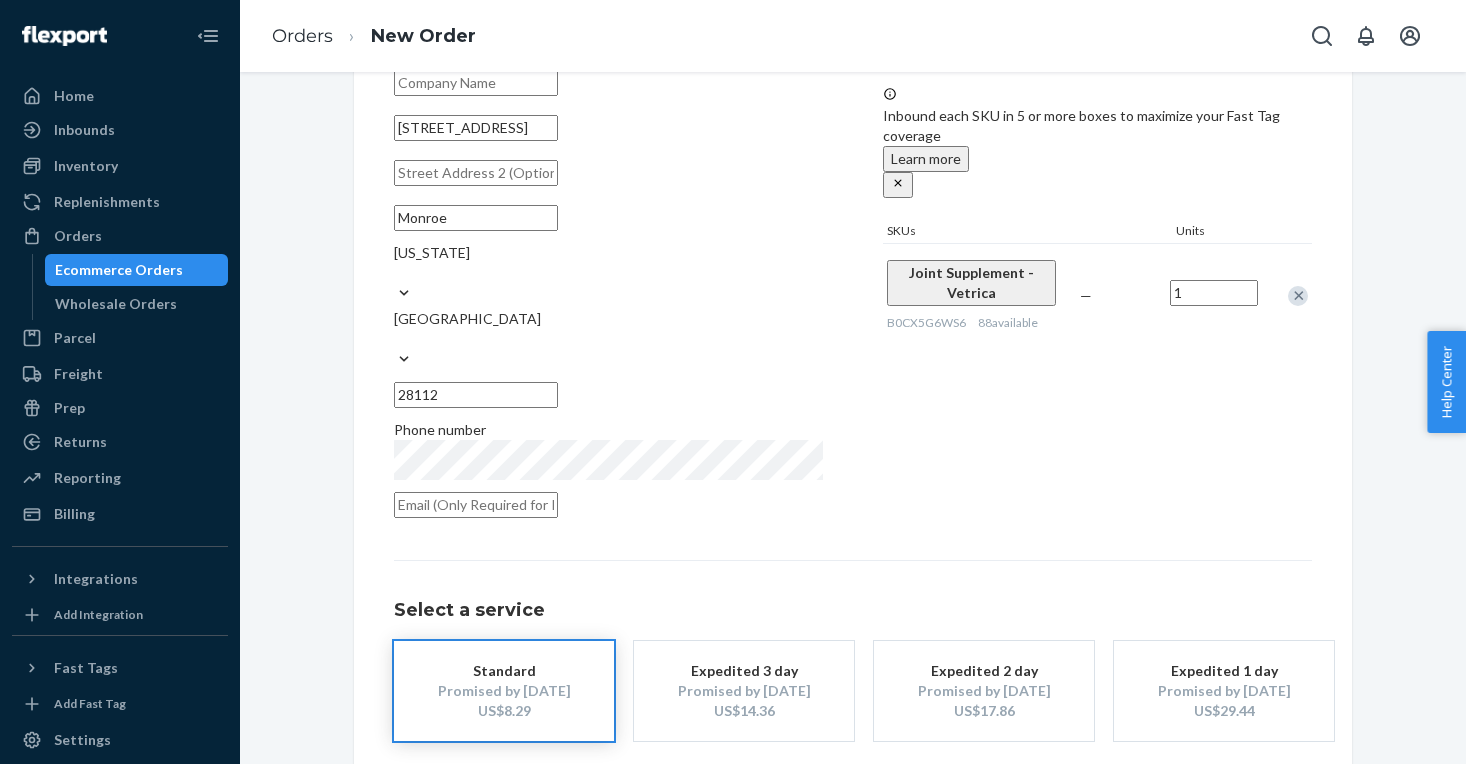 scroll, scrollTop: 247, scrollLeft: 0, axis: vertical 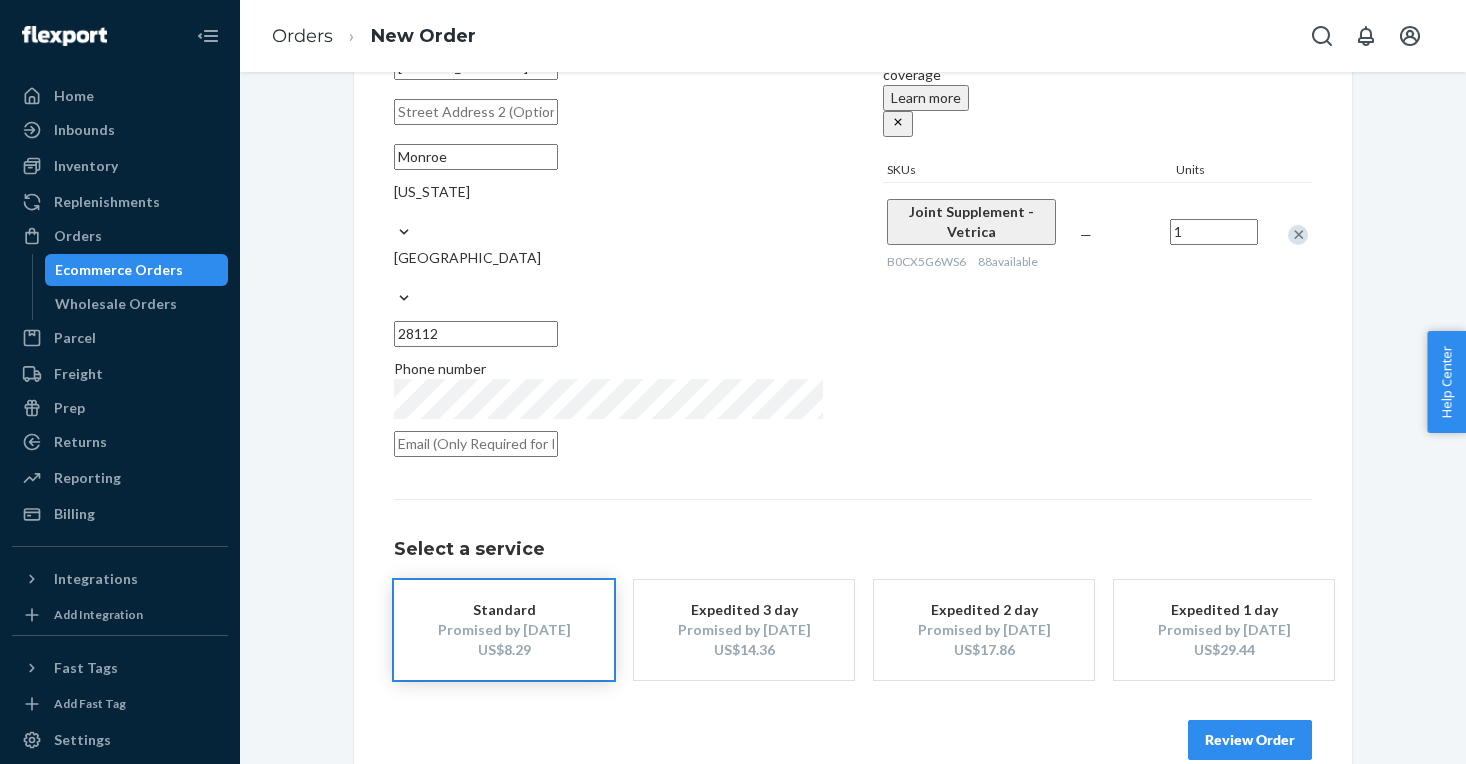 click on "Review Order" at bounding box center (1250, 740) 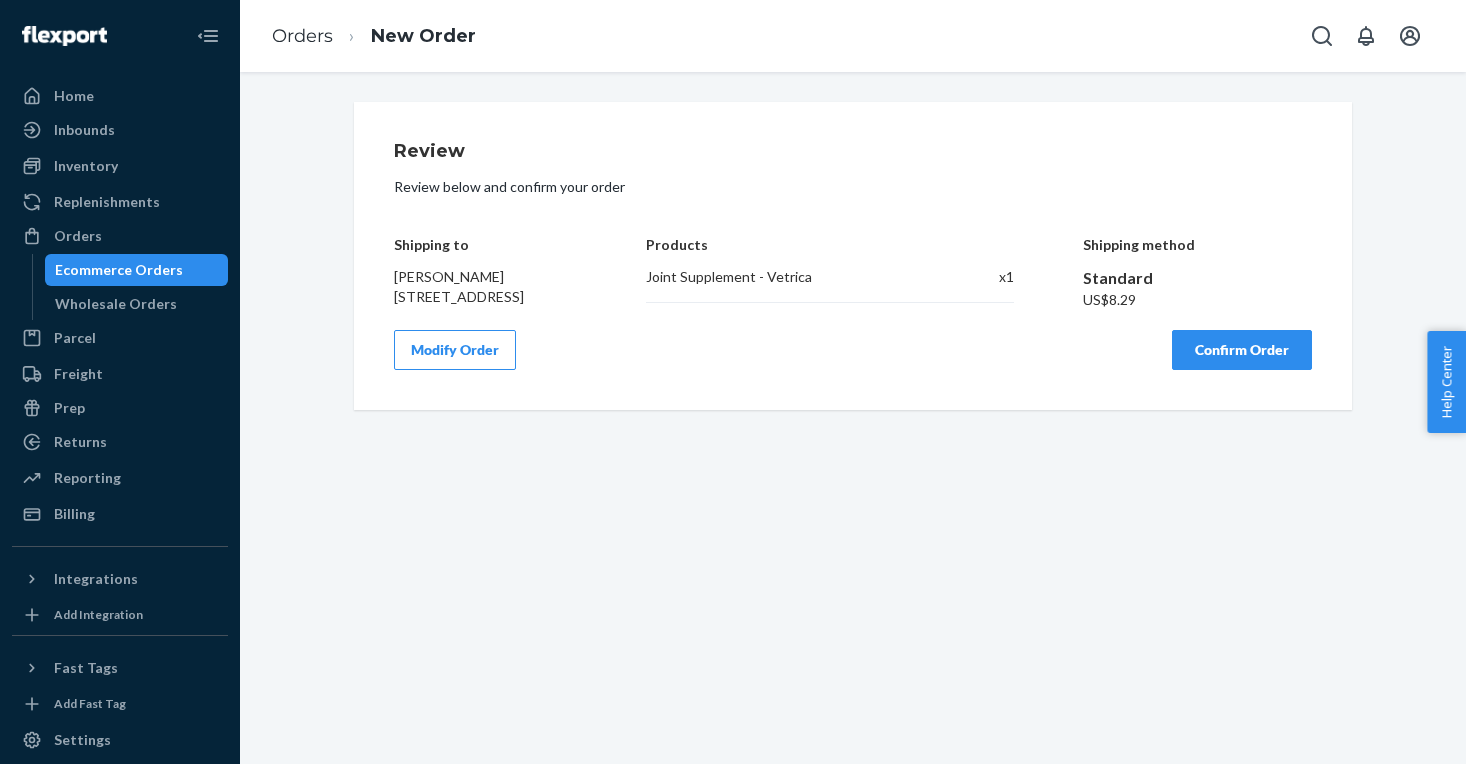 scroll, scrollTop: 0, scrollLeft: 0, axis: both 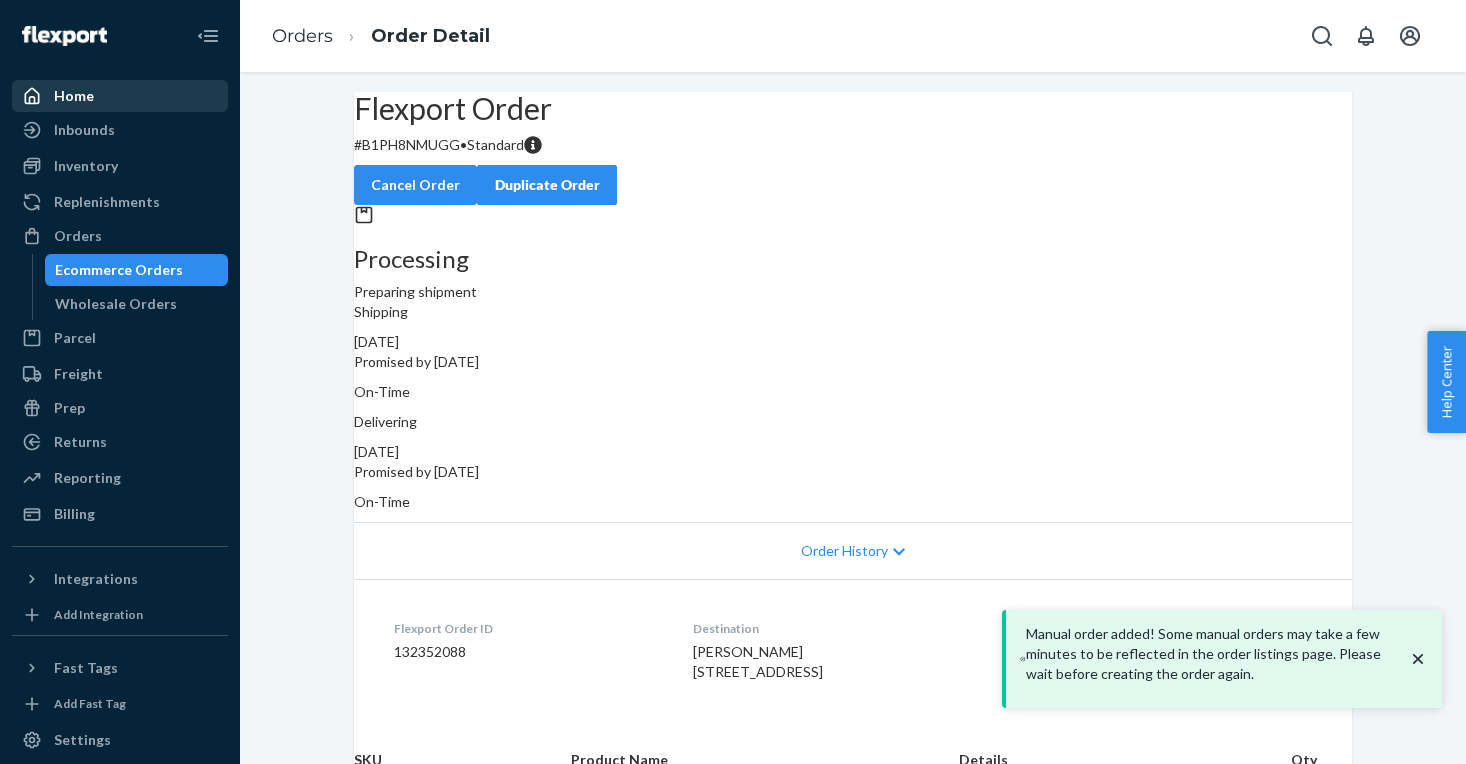 click on "Home" at bounding box center [74, 96] 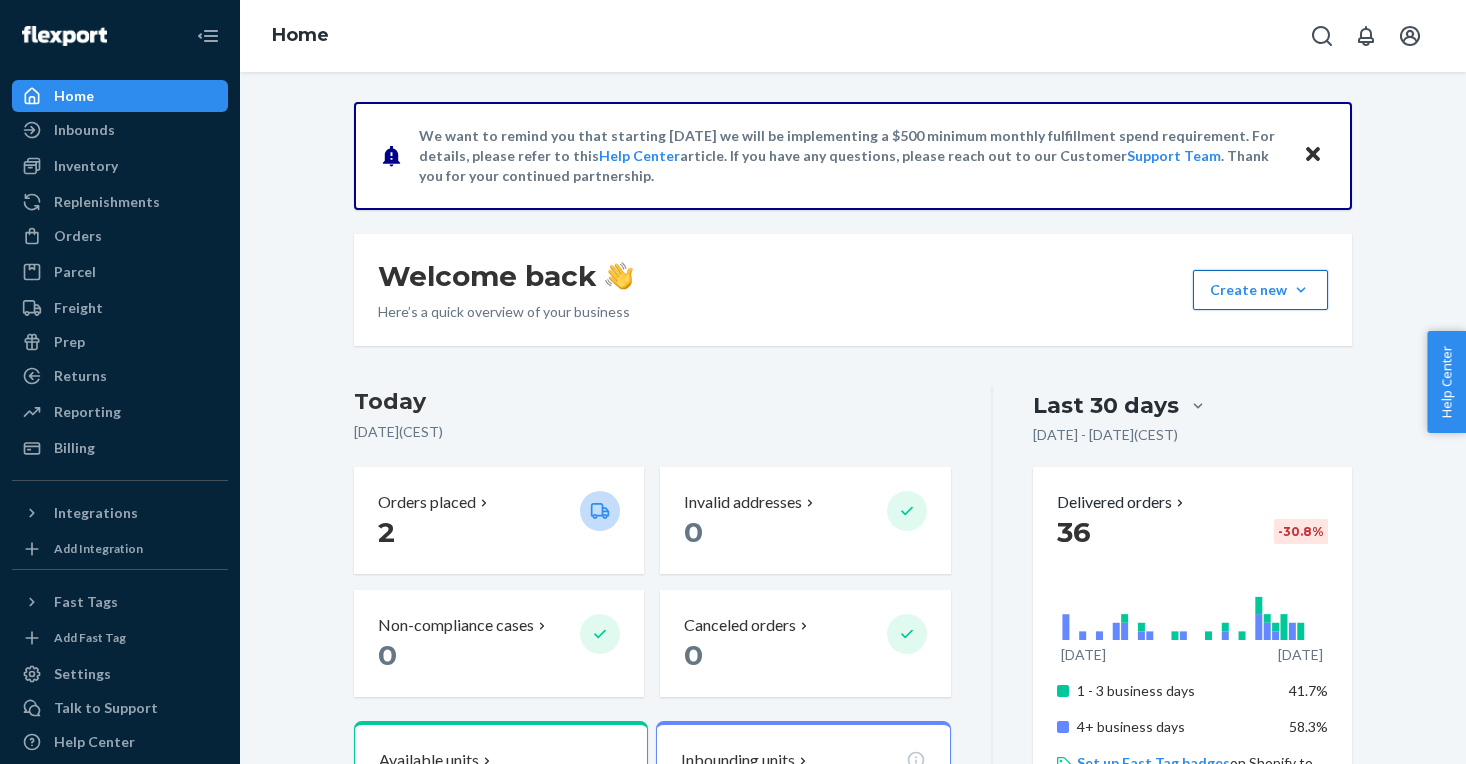 click on "Create new Create new inbound Create new order Create new product" at bounding box center (1260, 290) 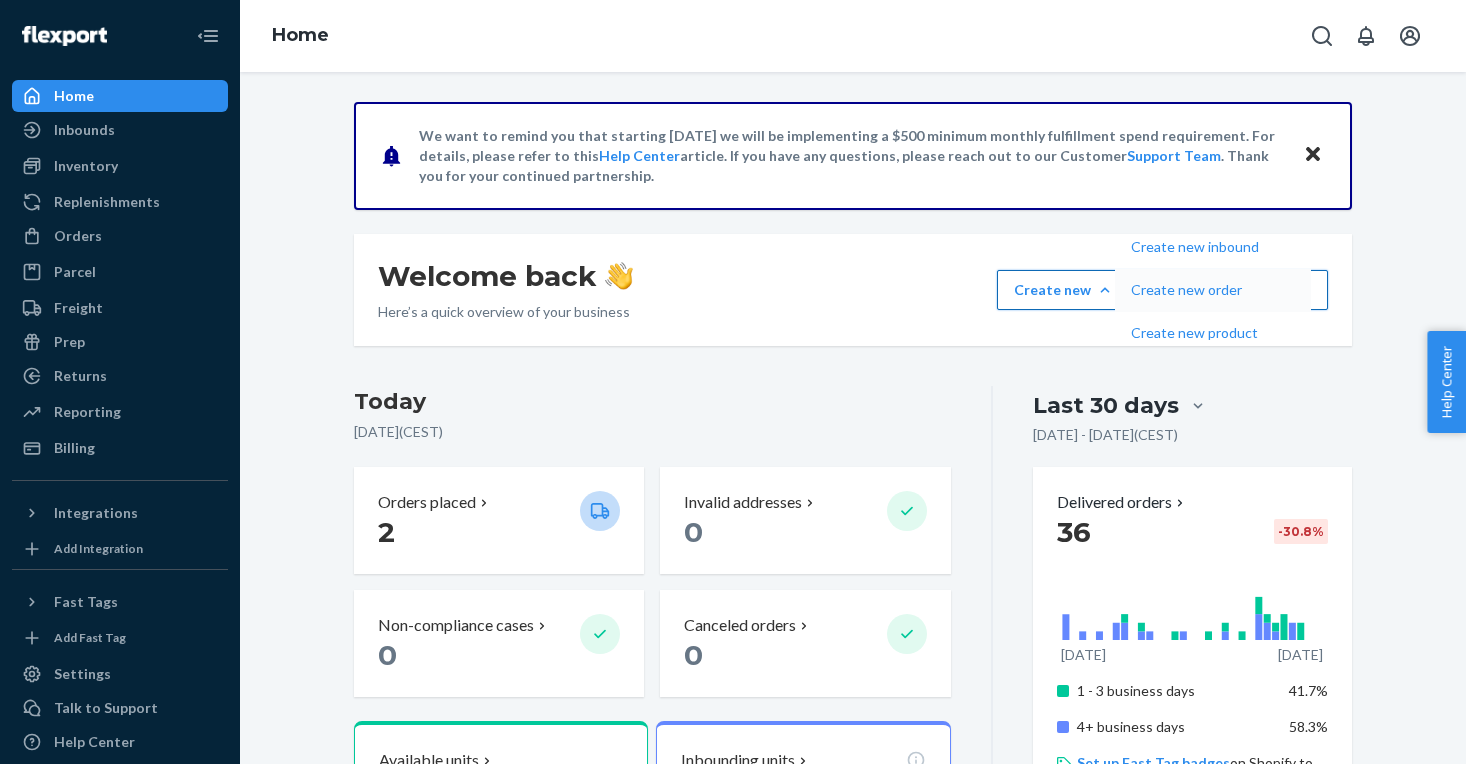 click on "Create new order" at bounding box center [1195, 290] 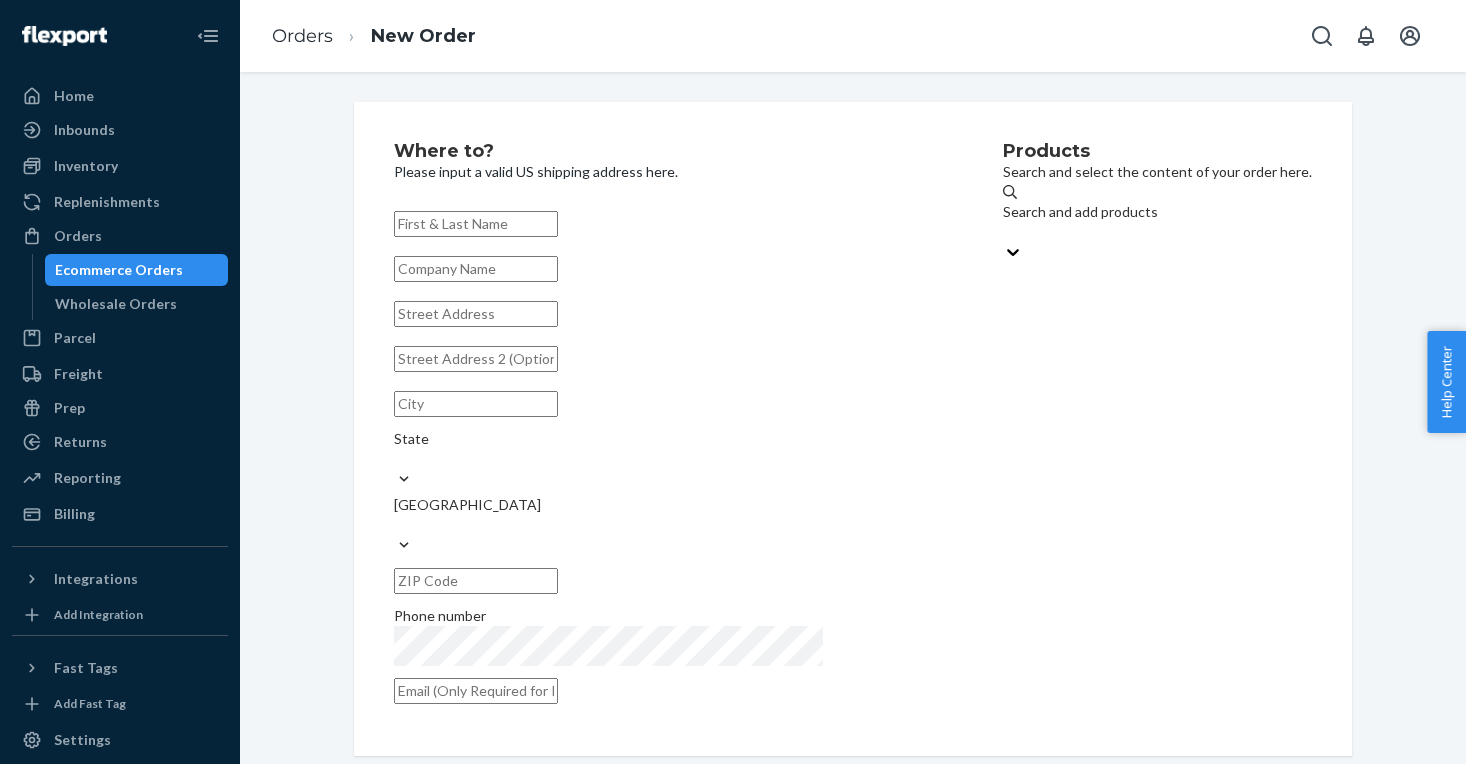 paste on "eIS C/O [PERSON_NAME]" 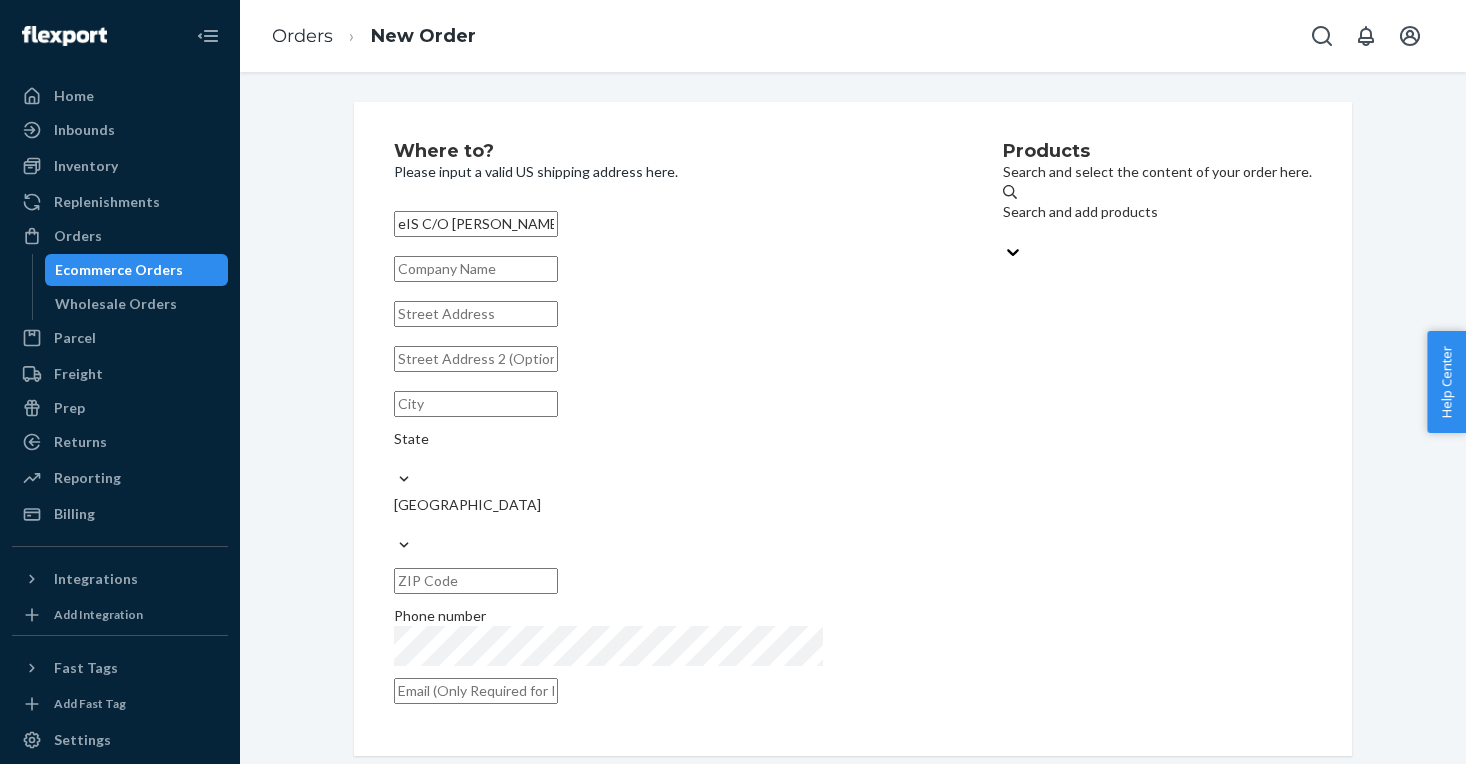 type on "eIS C/O [PERSON_NAME]" 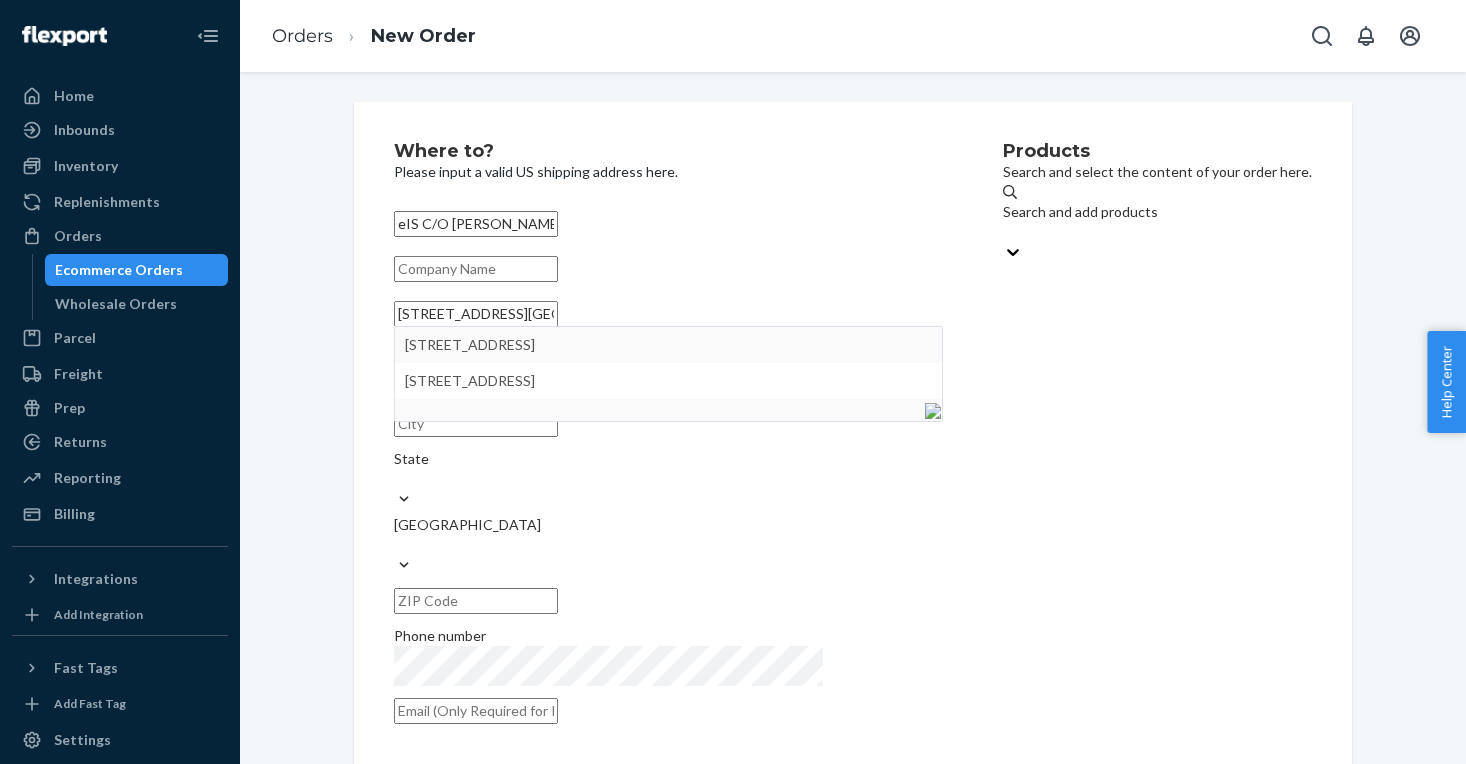 type on "[STREET_ADDRESS][GEOGRAPHIC_DATA]:tk3y3yh" 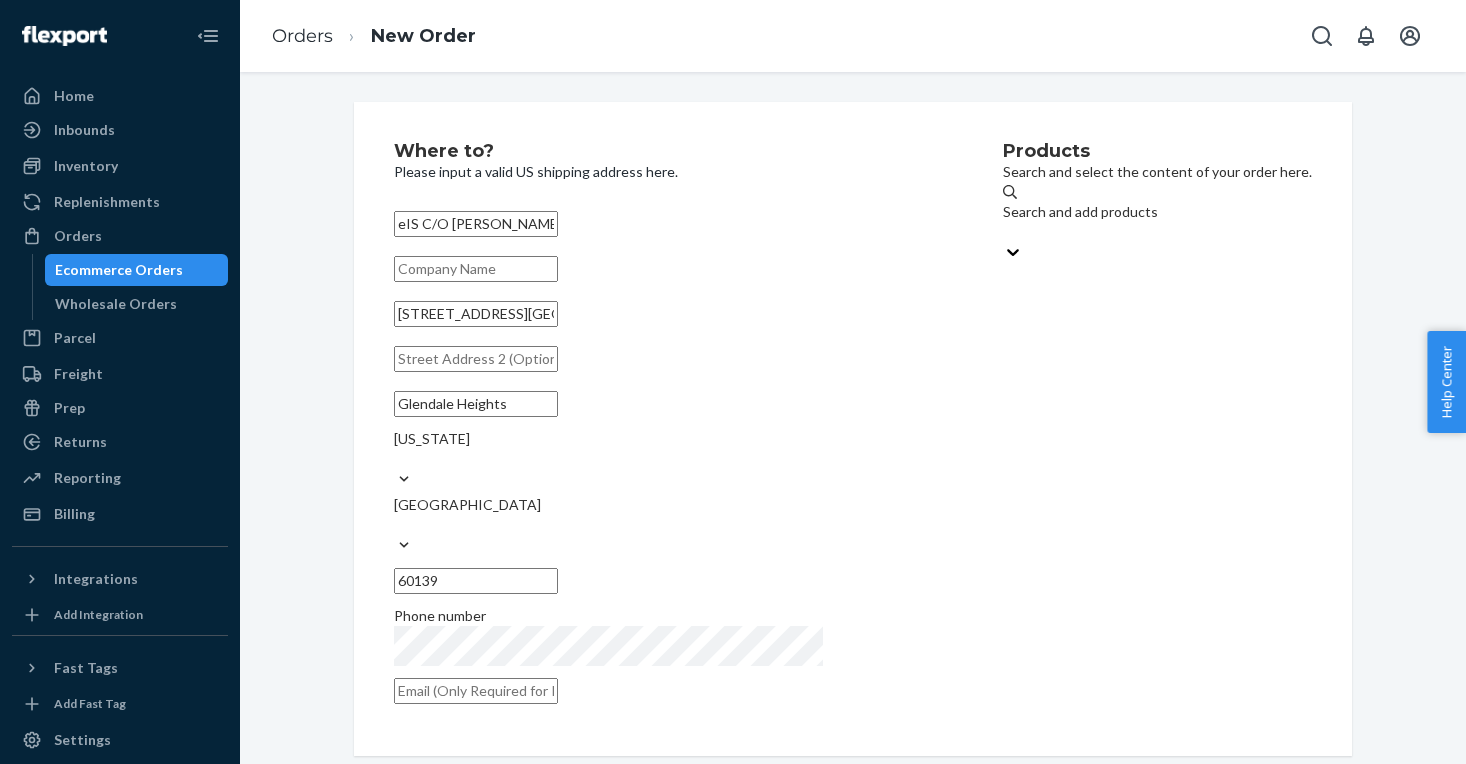 click at bounding box center (476, 359) 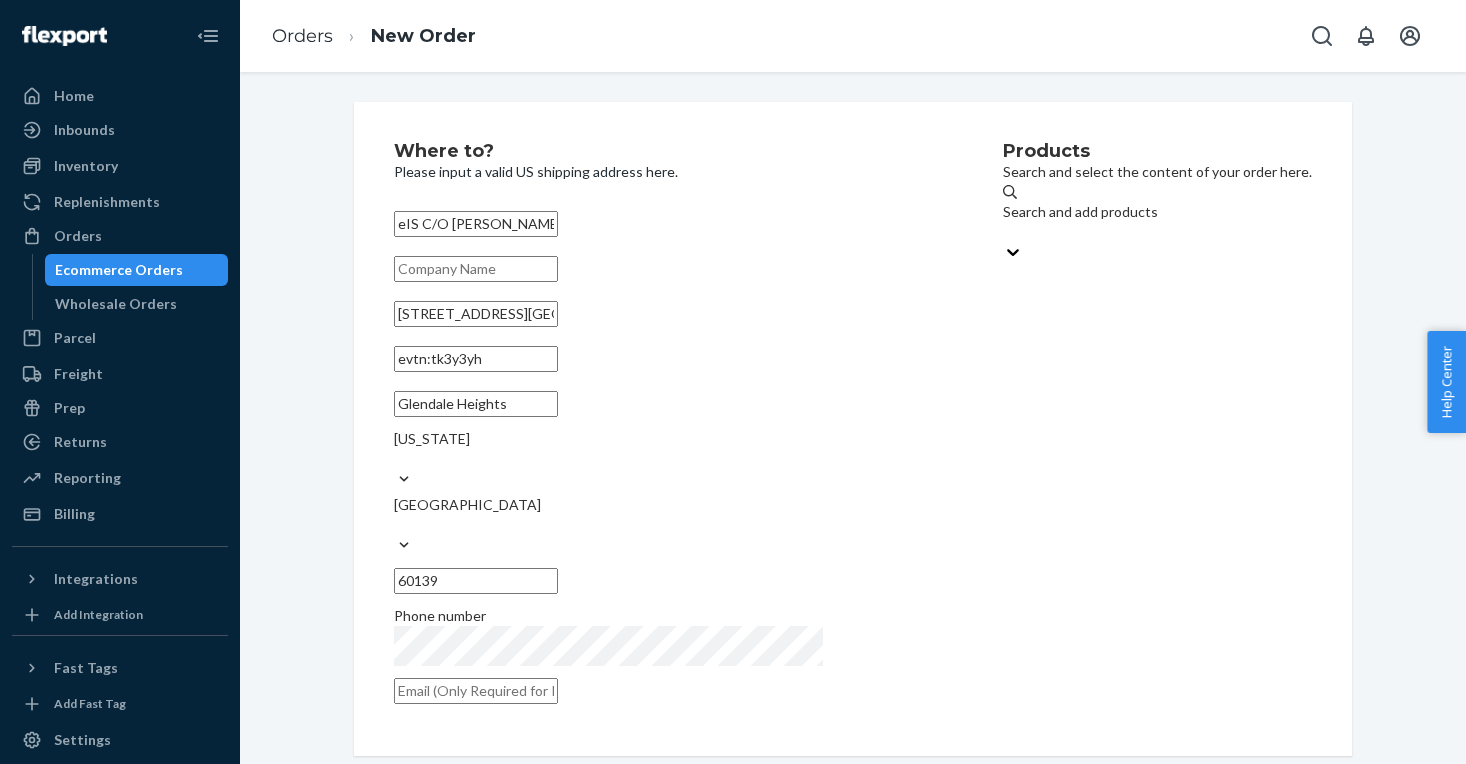 type on "evtn:tk3y3yh" 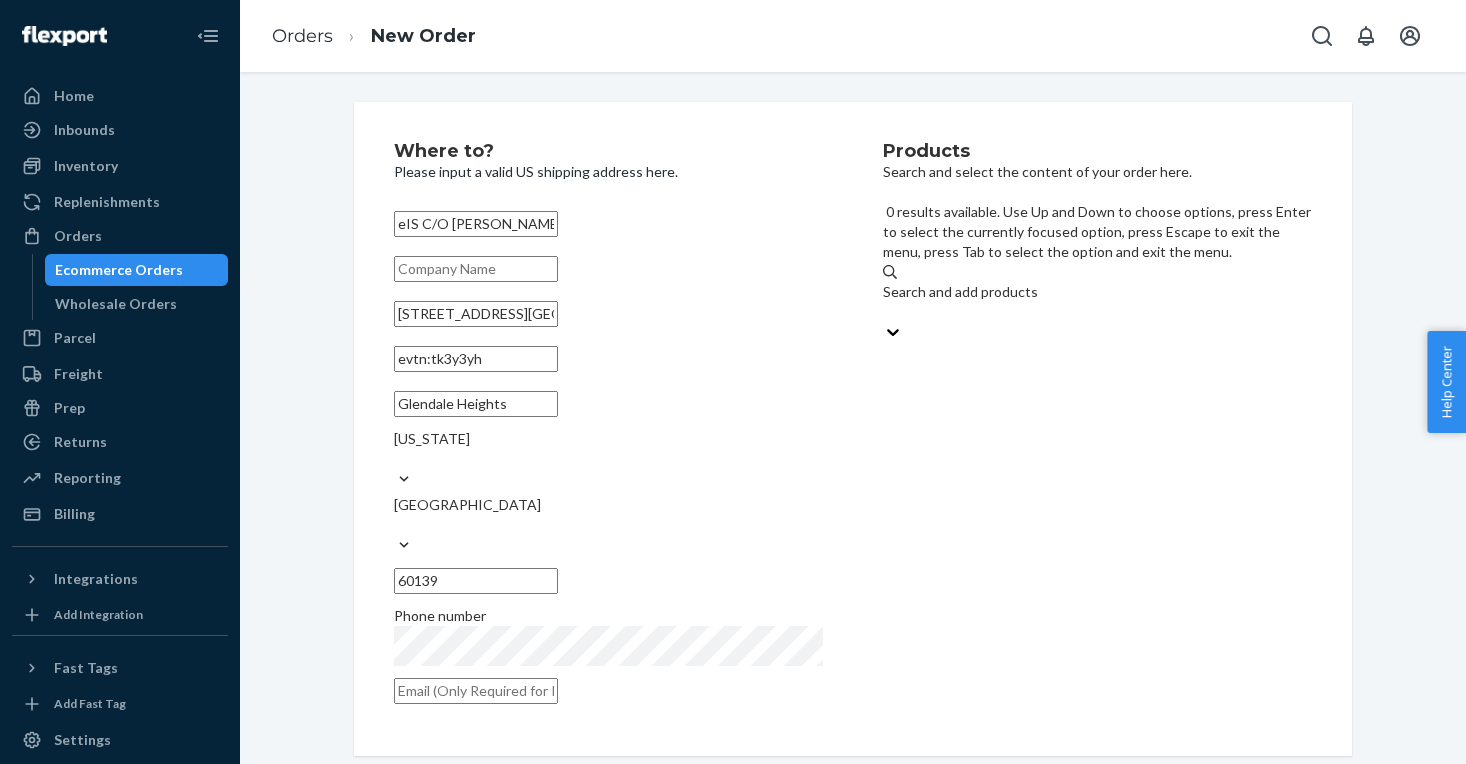 click on "Search and add products" at bounding box center (1097, 292) 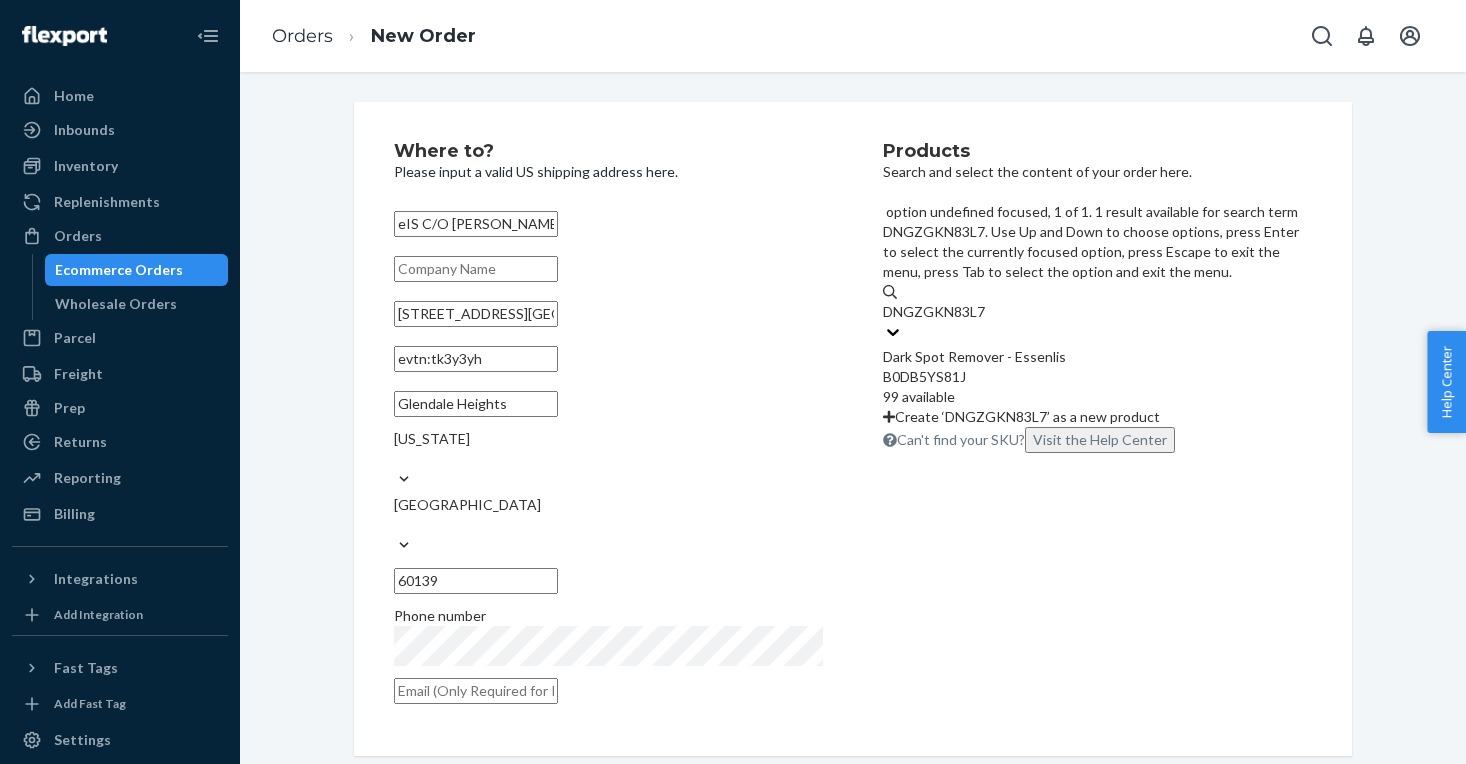click on "Dark Spot Remover - Essenlis" at bounding box center [1097, 357] 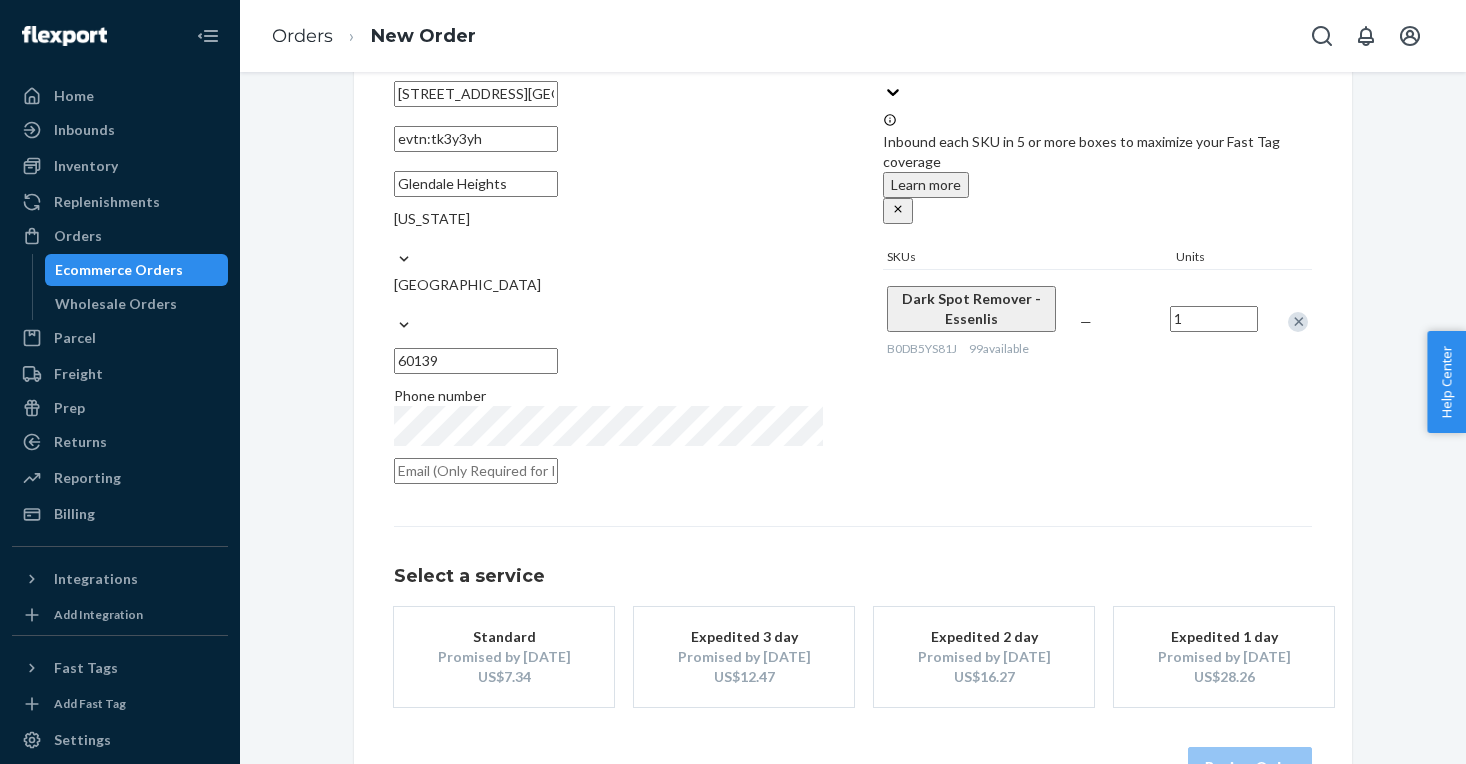 scroll, scrollTop: 247, scrollLeft: 0, axis: vertical 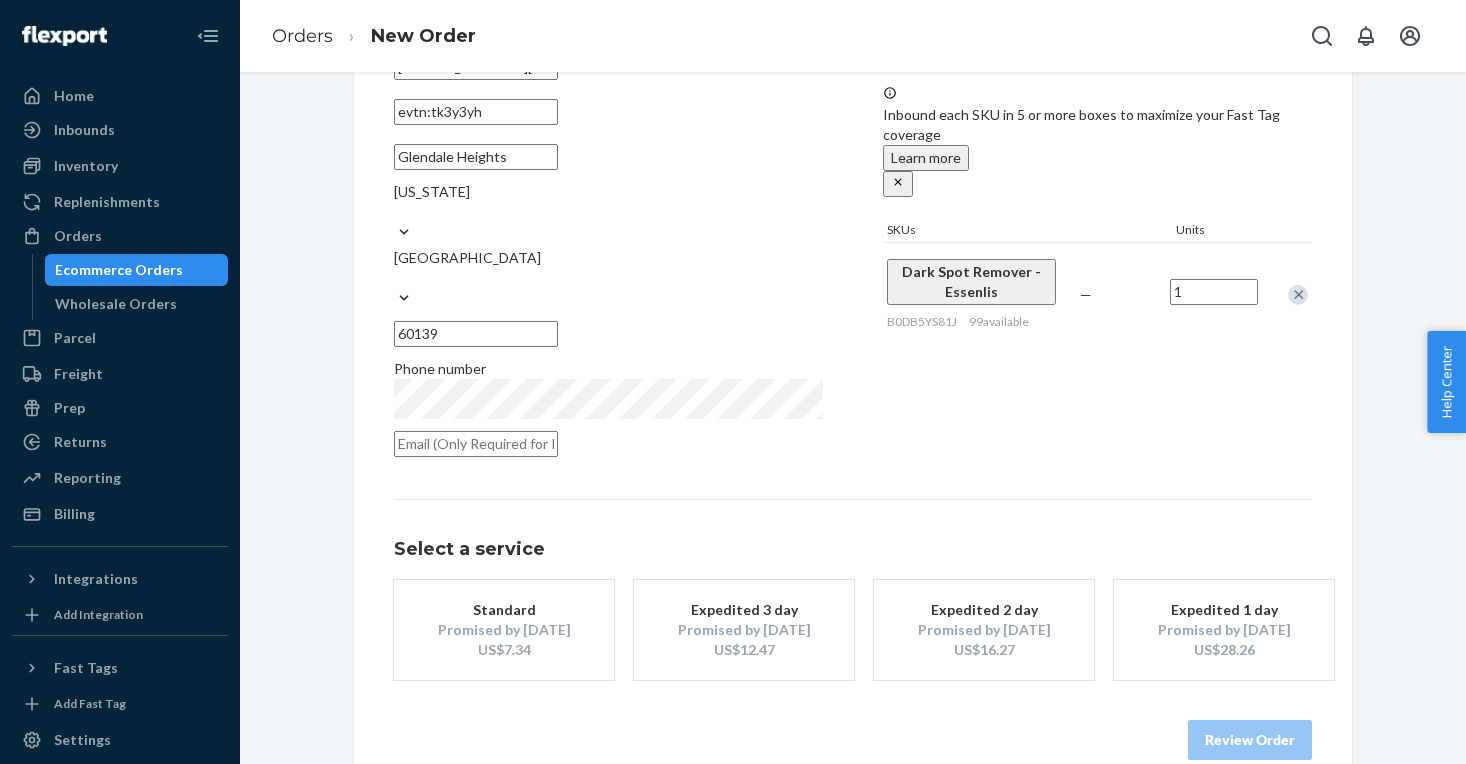 click on "US$7.34" at bounding box center (504, 650) 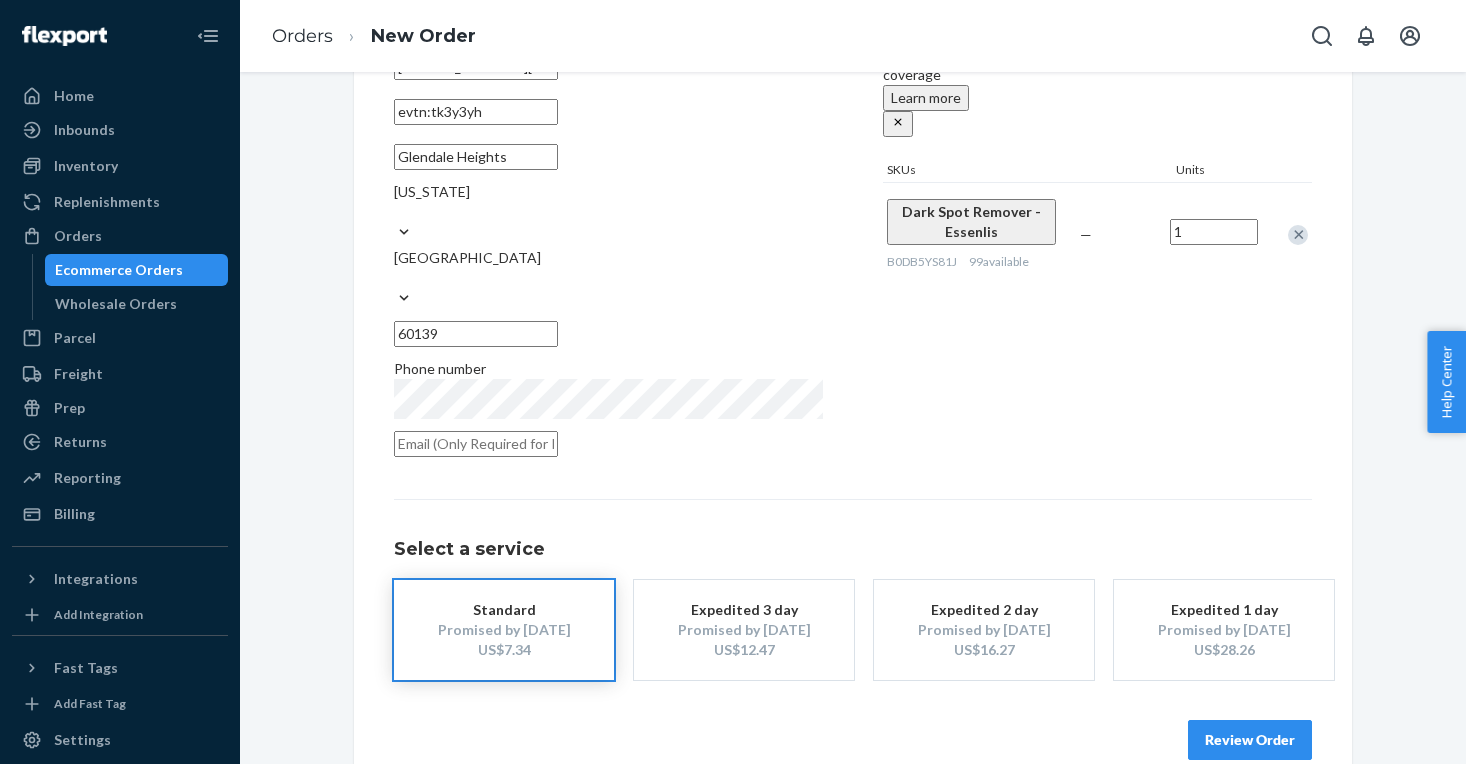 click on "Review Order" at bounding box center (1250, 740) 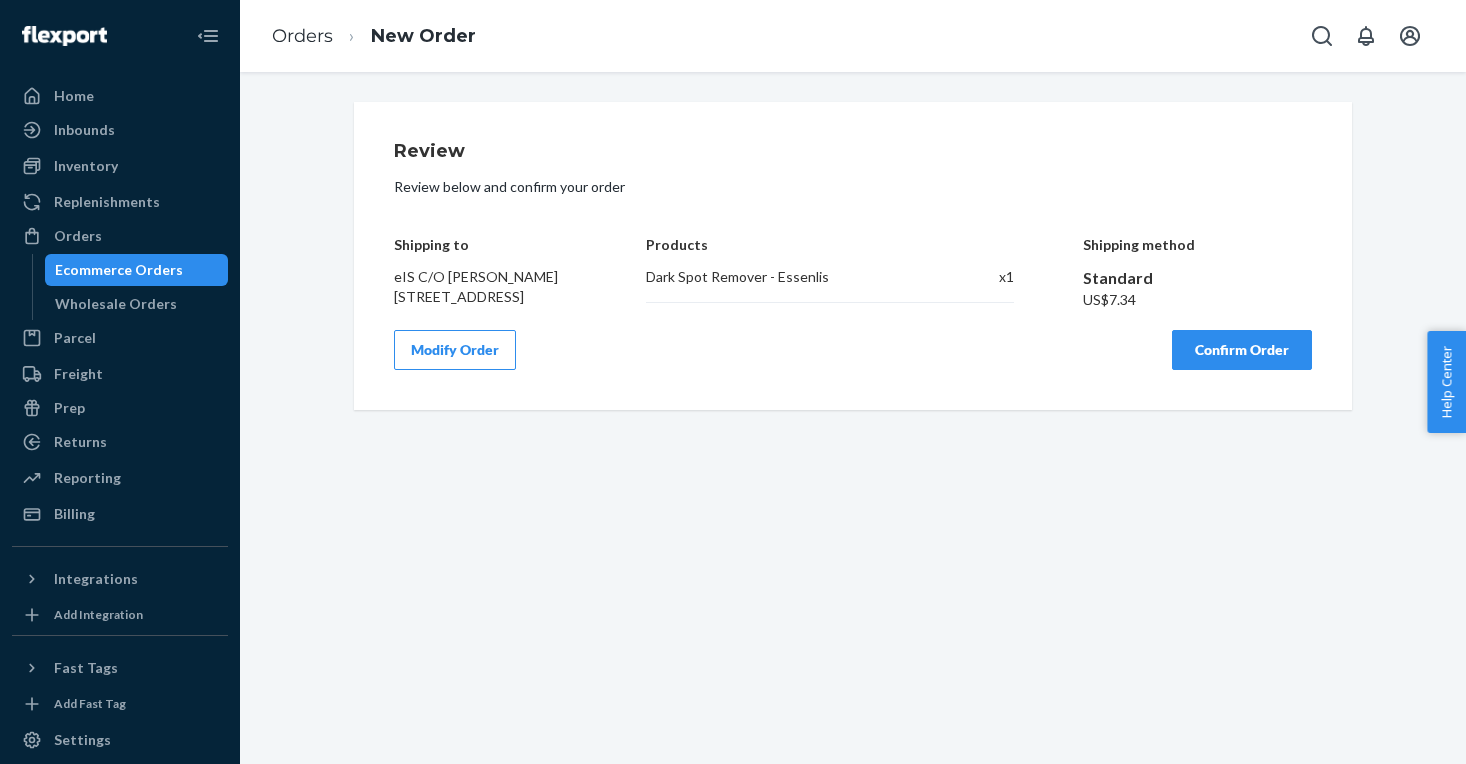 scroll, scrollTop: 0, scrollLeft: 0, axis: both 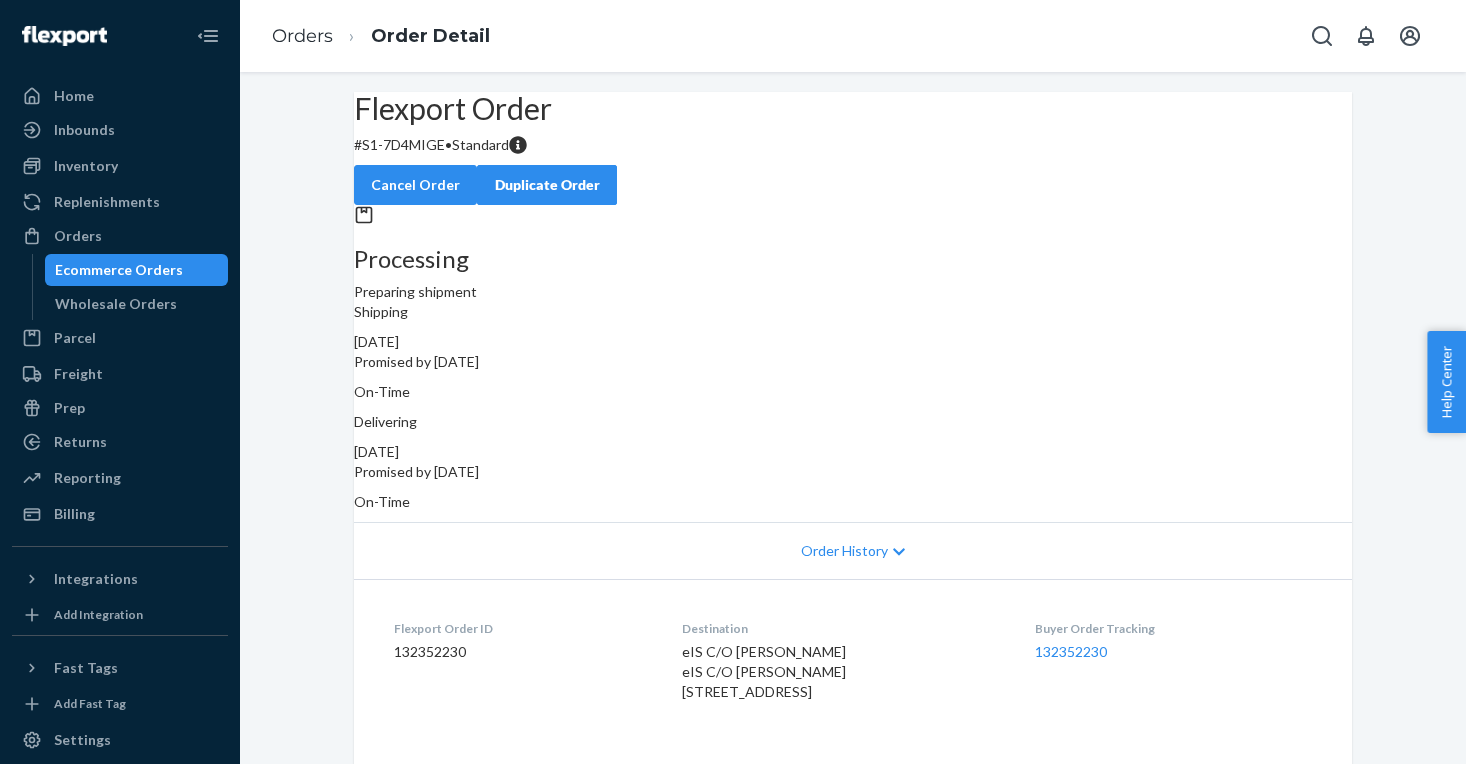 click on "Ecommerce Orders" at bounding box center (119, 270) 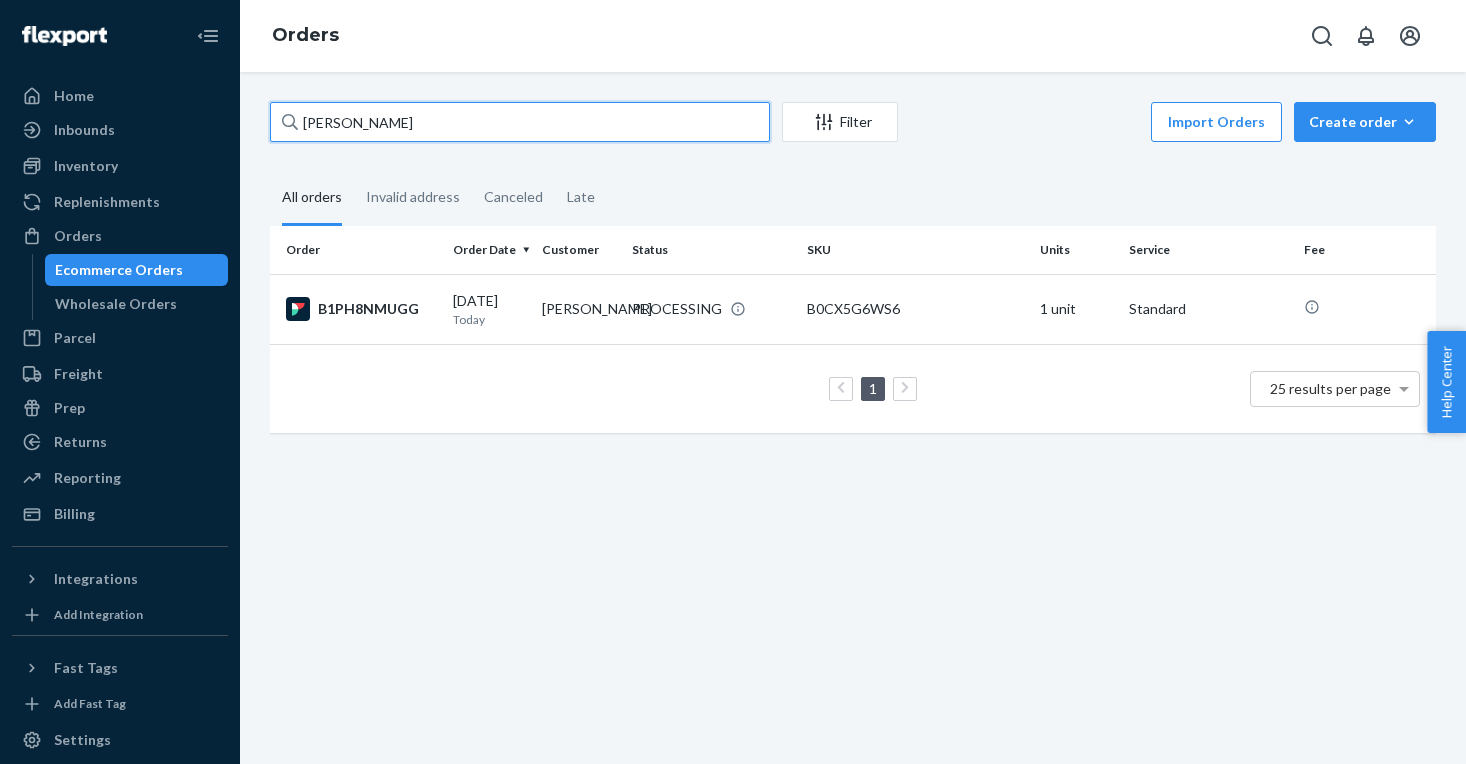 drag, startPoint x: 457, startPoint y: 123, endPoint x: 100, endPoint y: 85, distance: 359.01672 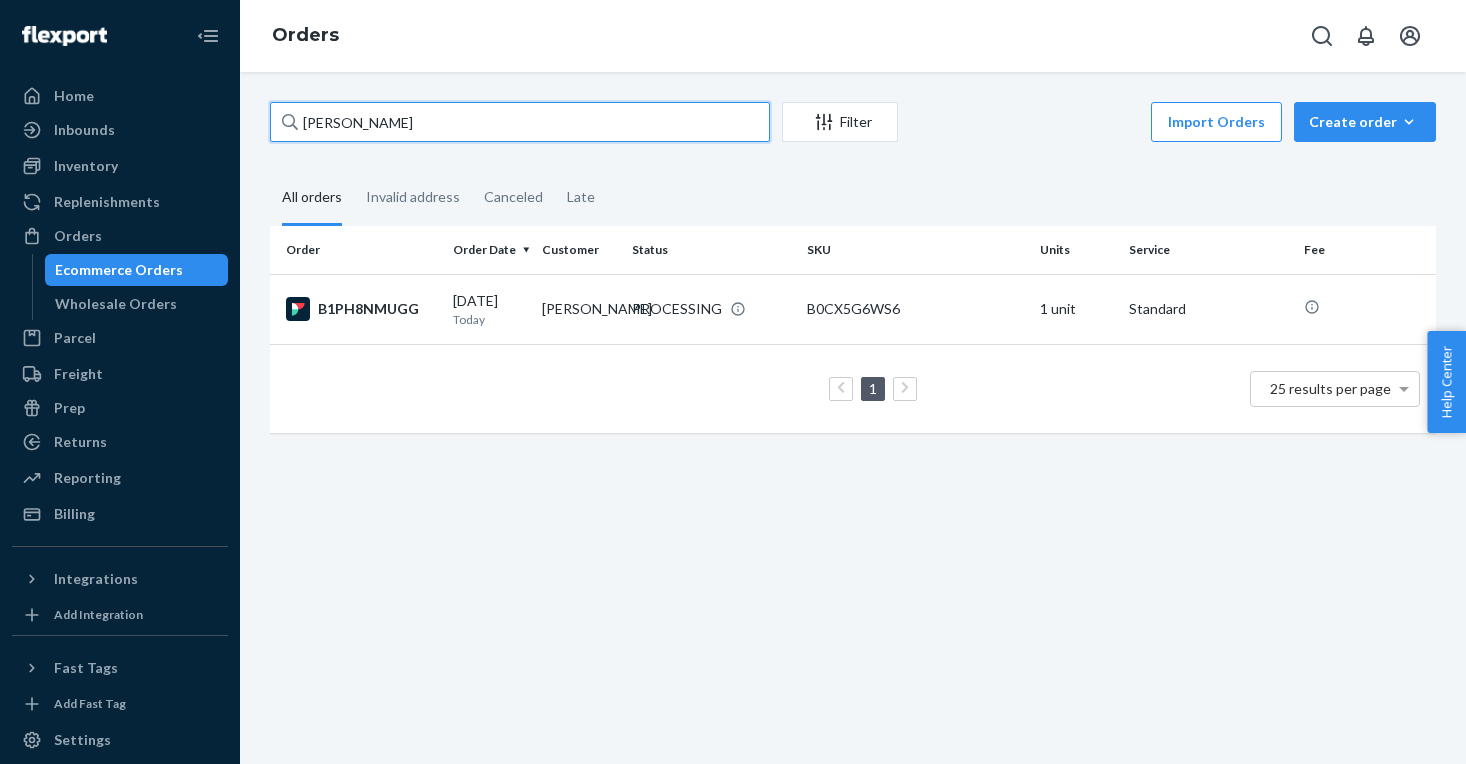 click on "[PERSON_NAME]" at bounding box center [520, 122] 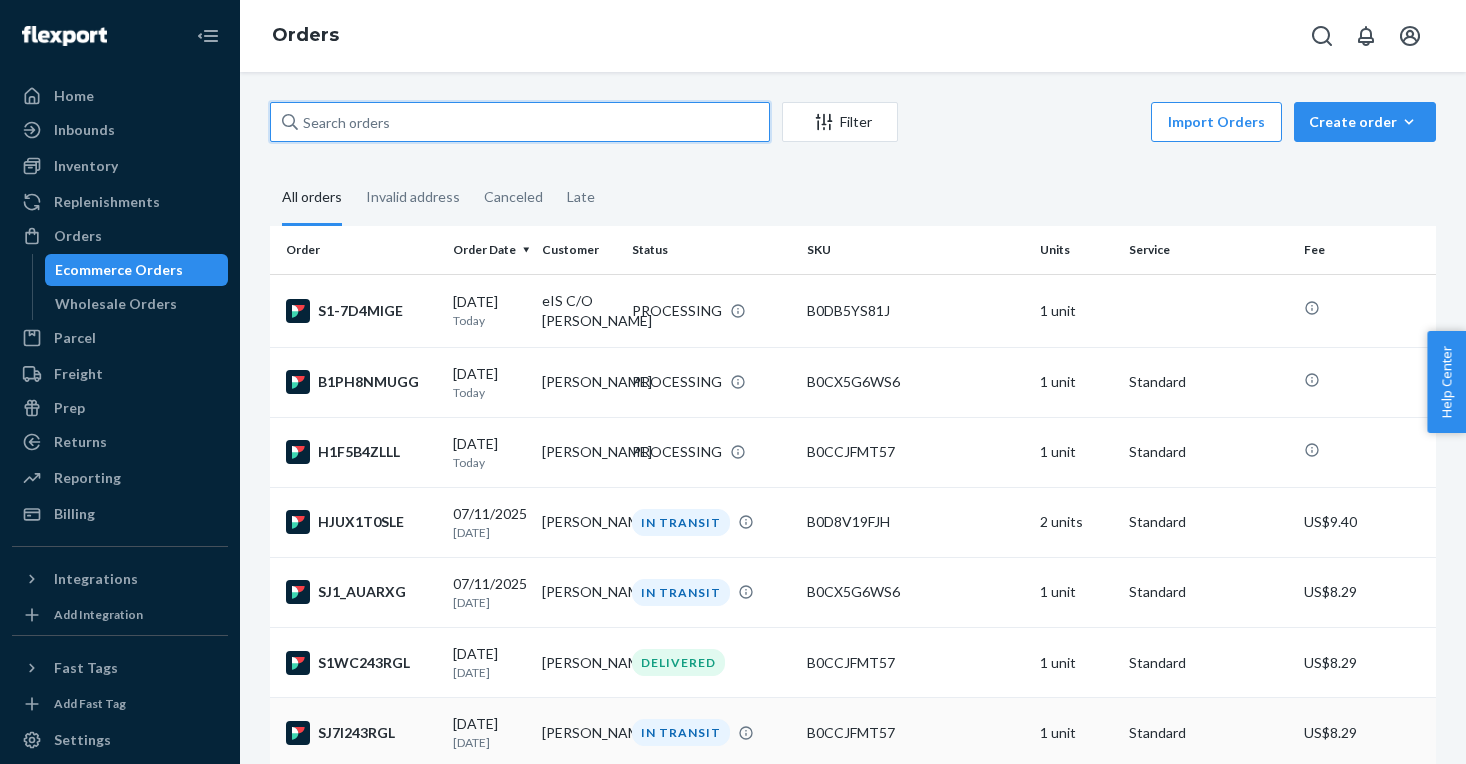 type 